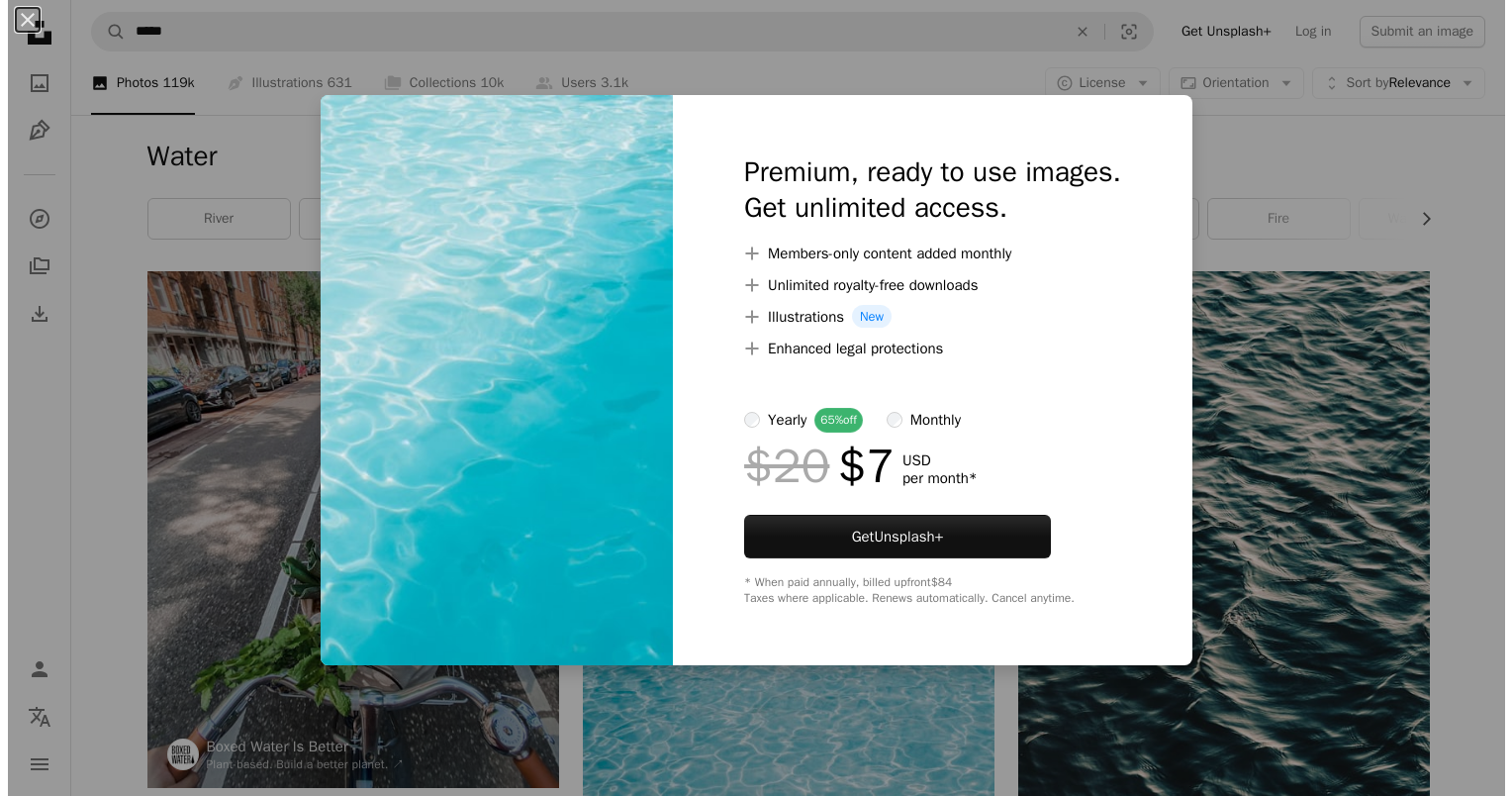scroll, scrollTop: 594, scrollLeft: 0, axis: vertical 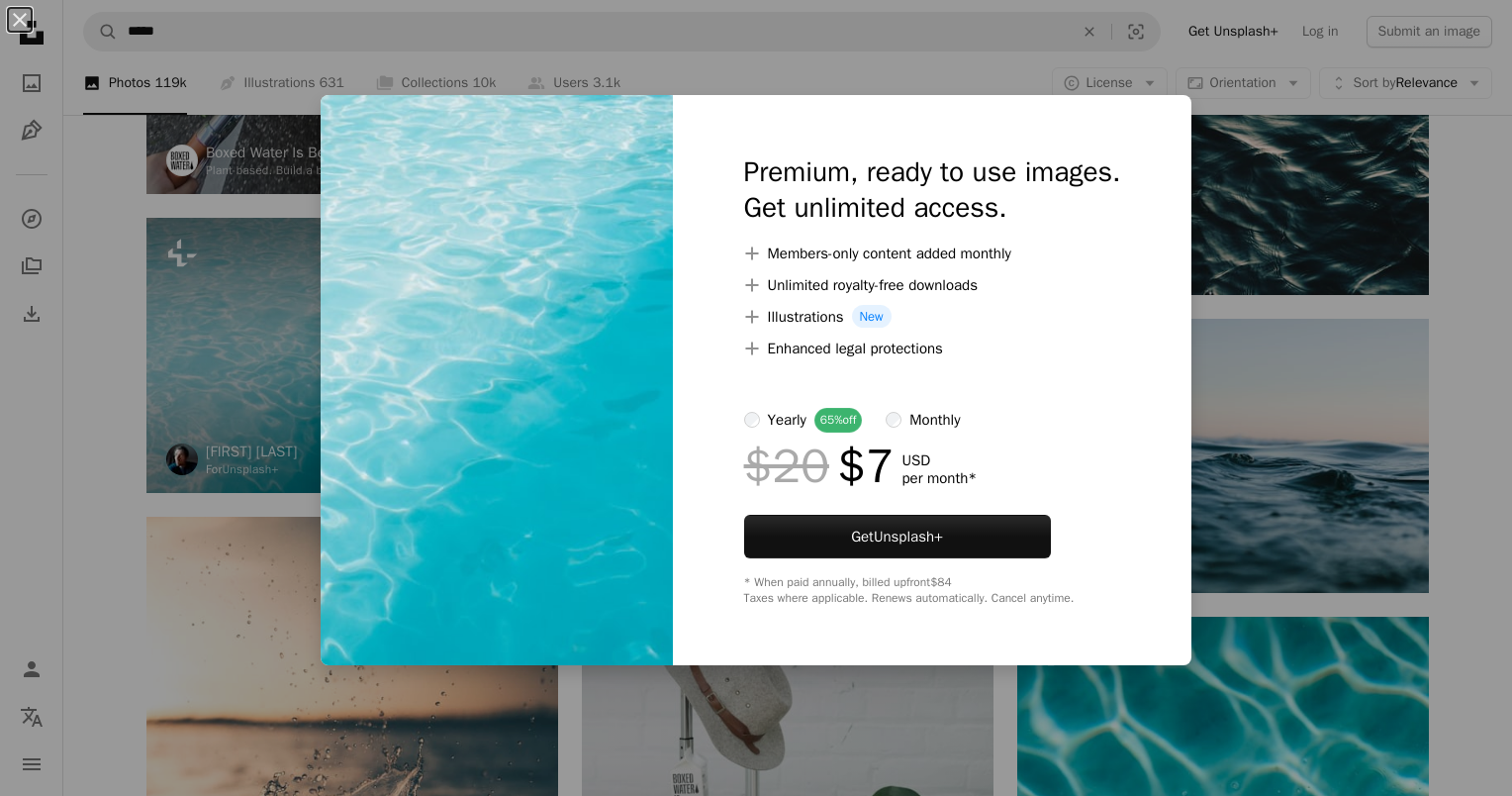 click on "An X shape Premium, ready to use images. Get unlimited access. A plus sign Members-only content added monthly A plus sign Unlimited royalty-free downloads A plus sign Illustrations  New A plus sign Enhanced legal protections yearly 65%  off monthly $20   $7 USD per month * Get  Unsplash+ * When paid annually, billed upfront  $84 Taxes where applicable. Renews automatically. Cancel anytime." at bounding box center [756, 398] 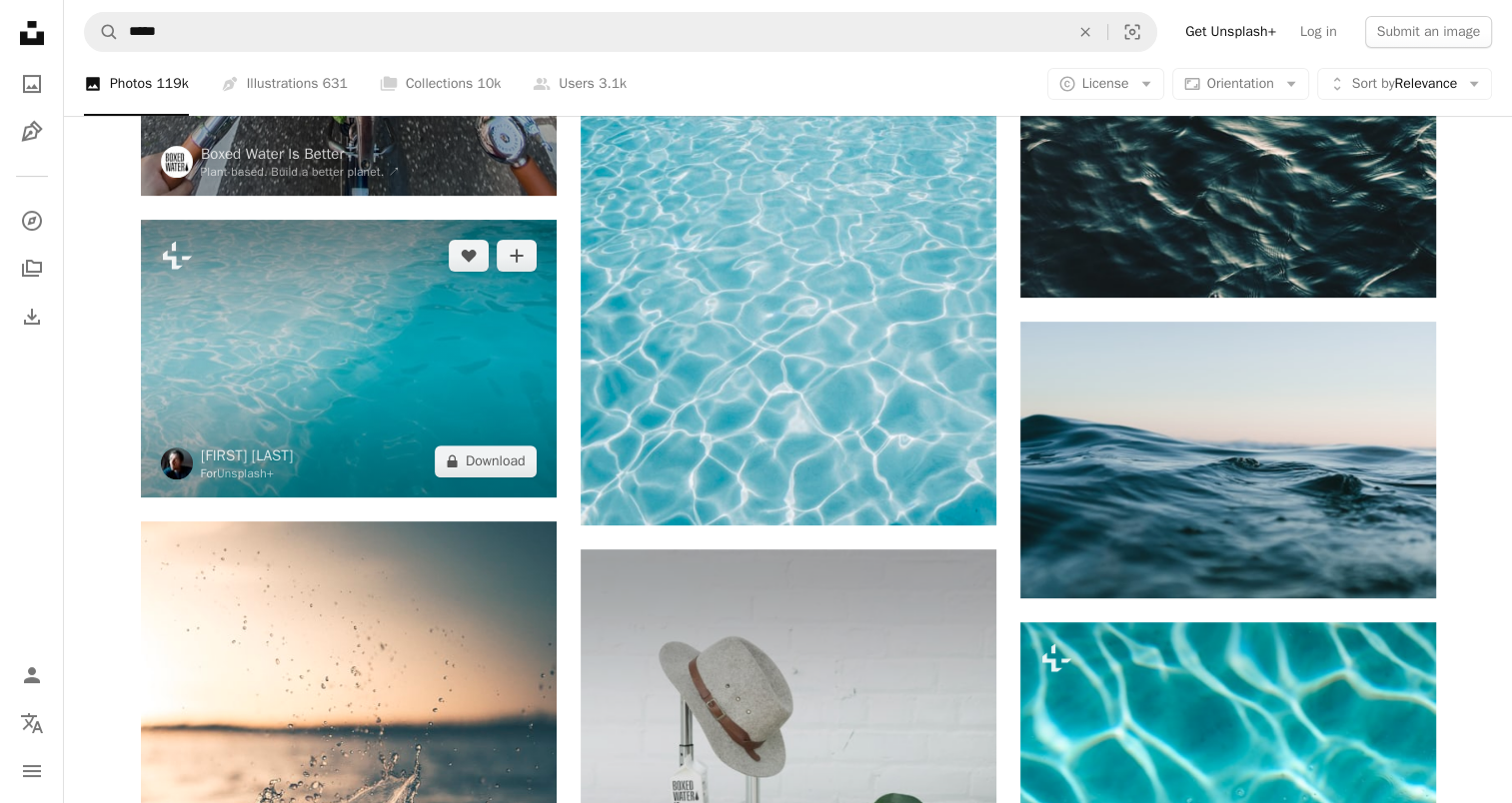 click at bounding box center [349, 358] 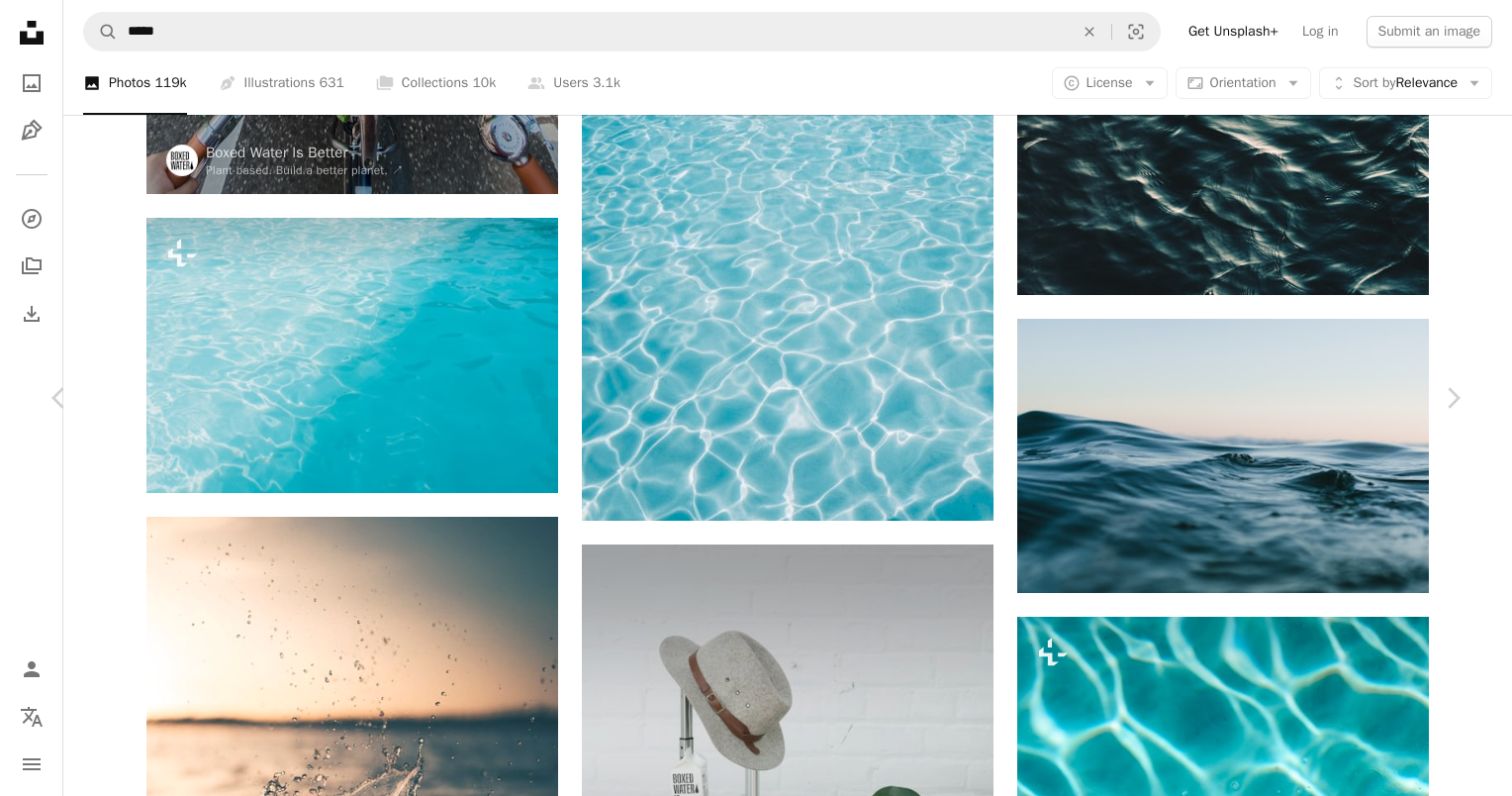 click on "A lock Download" at bounding box center (1307, 3027) 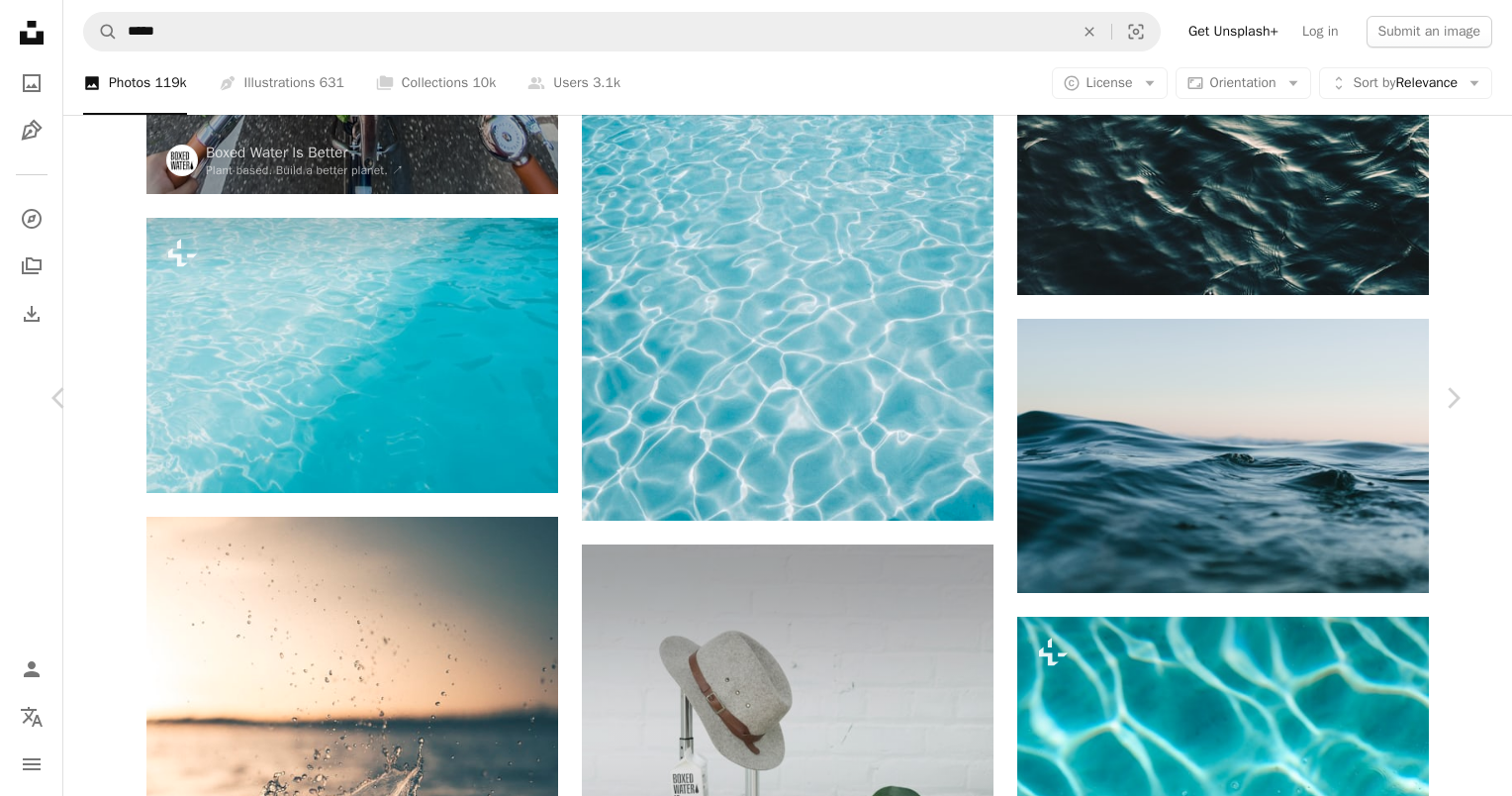drag, startPoint x: 1277, startPoint y: 221, endPoint x: 1289, endPoint y: 220, distance: 12.0415946 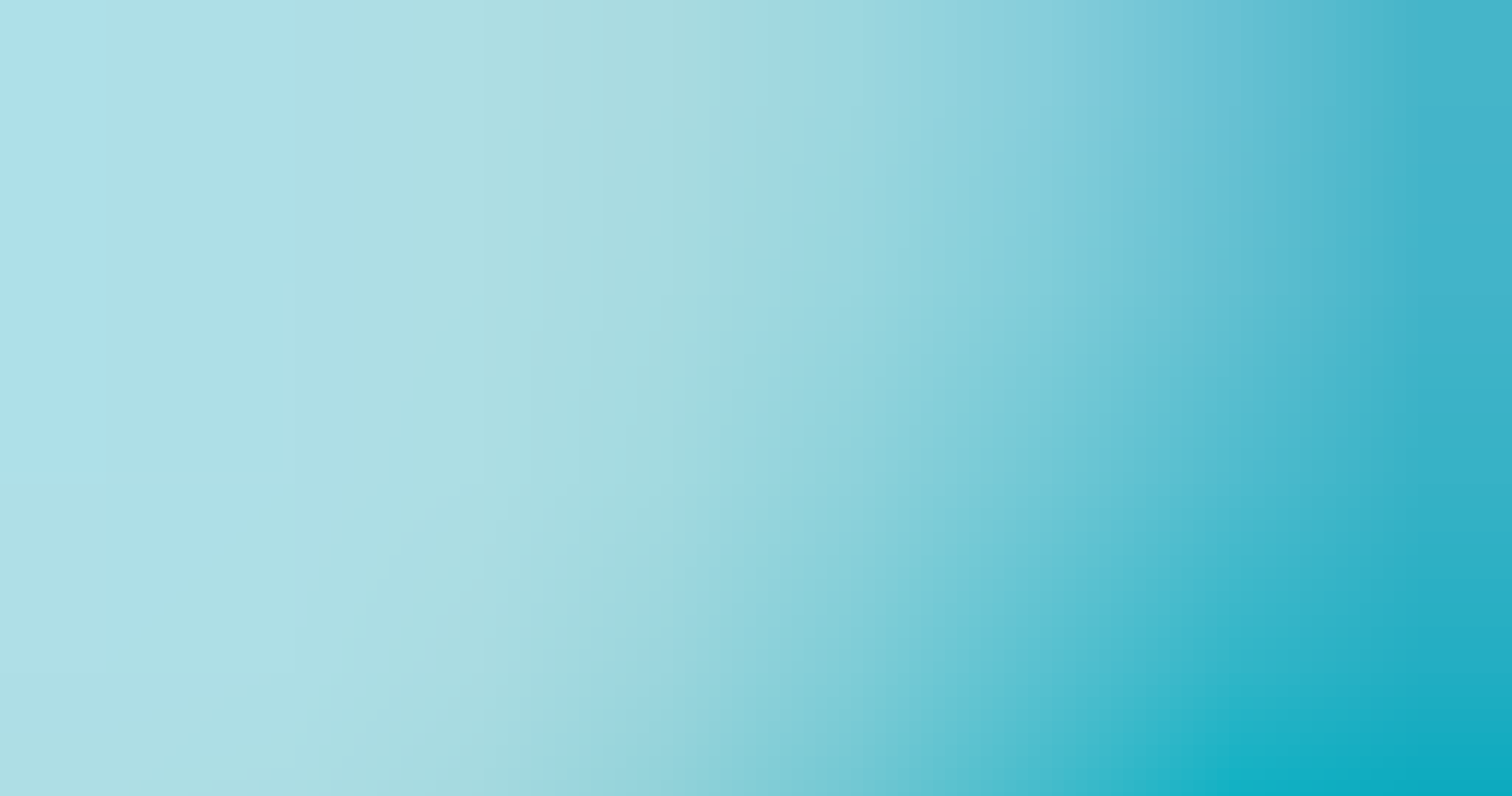scroll, scrollTop: 97, scrollLeft: 0, axis: vertical 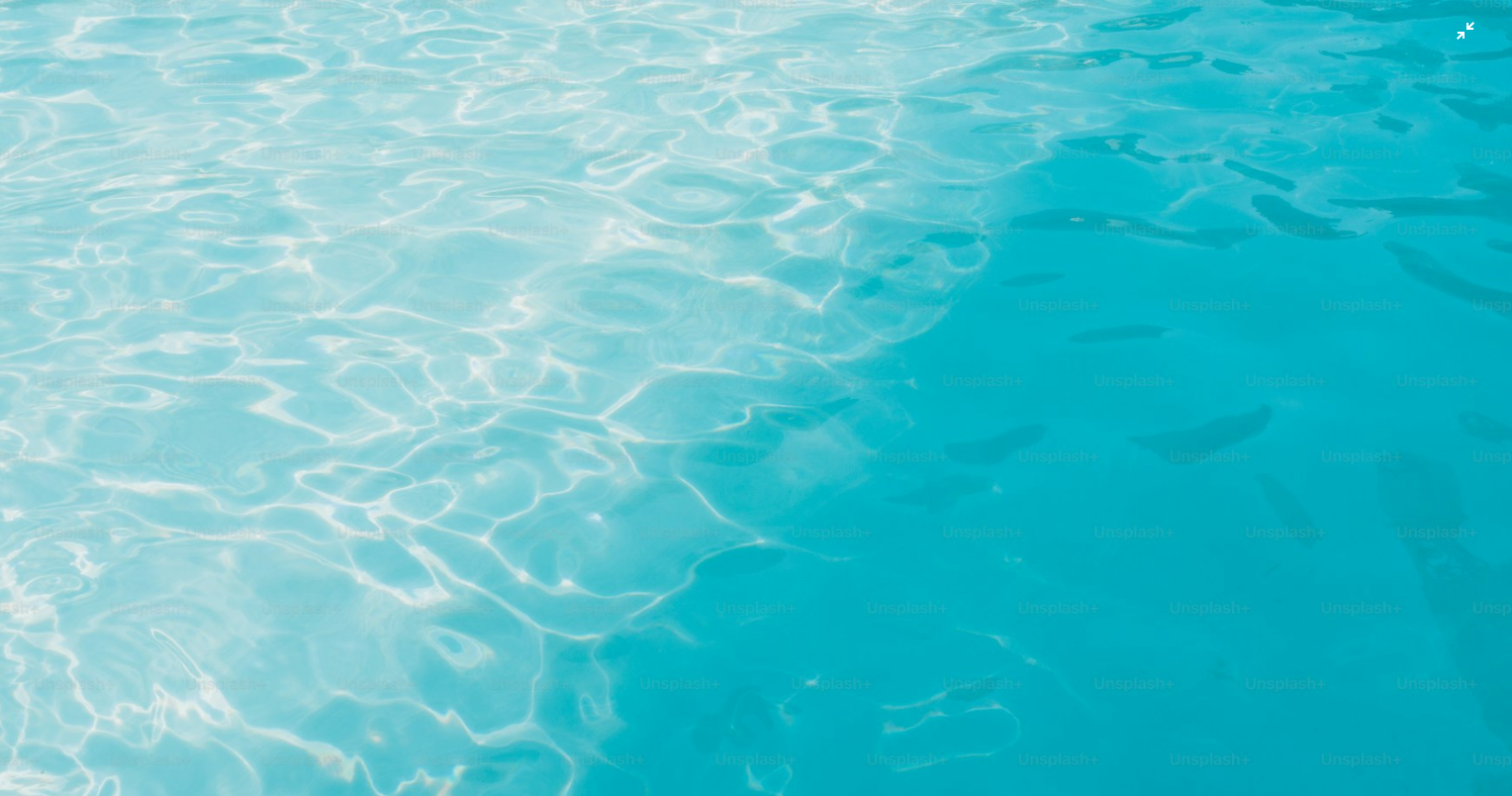 click at bounding box center (756, 407) 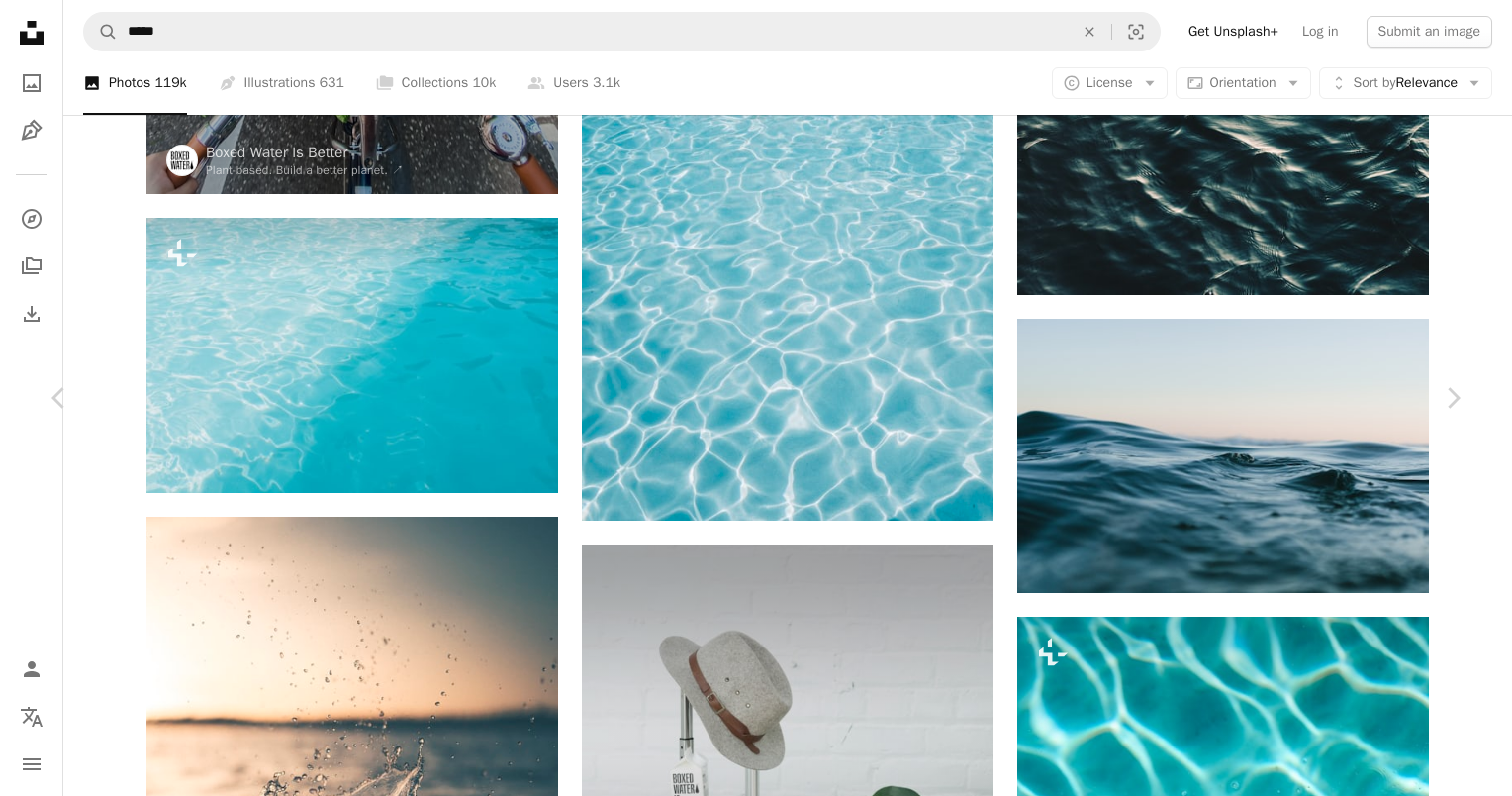 click at bounding box center (749, 3291) 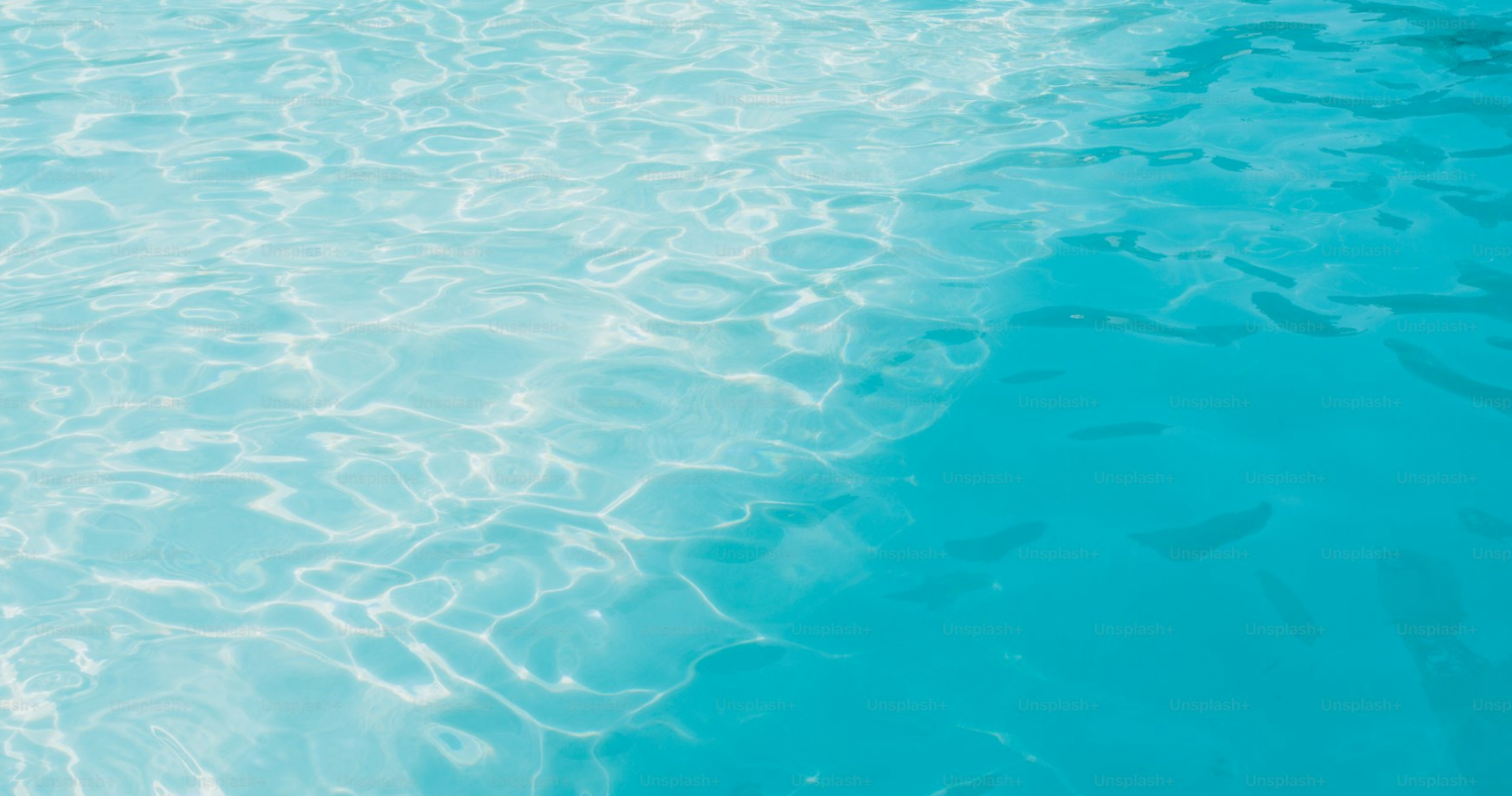 scroll, scrollTop: 97, scrollLeft: 0, axis: vertical 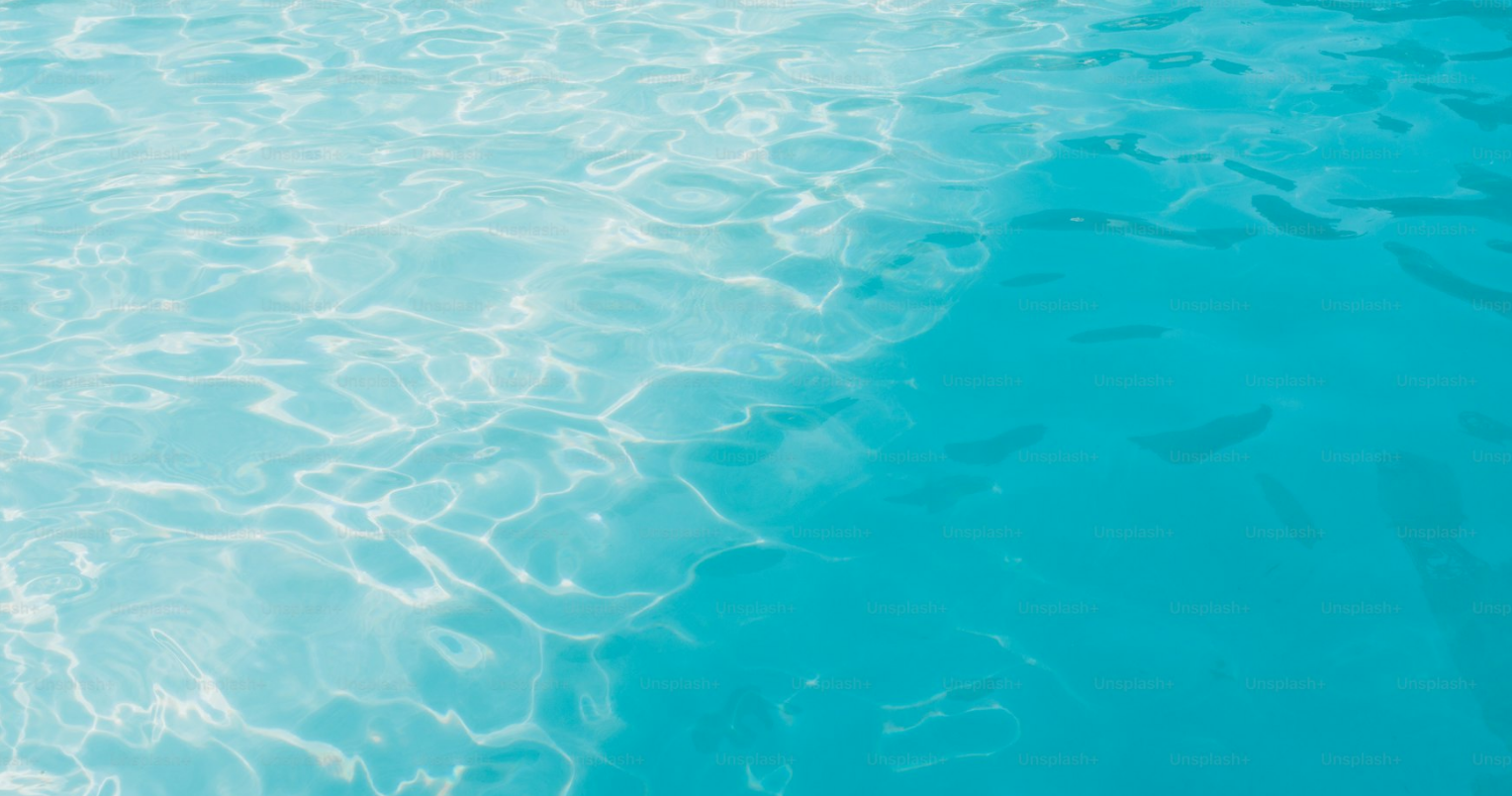 click at bounding box center [756, 407] 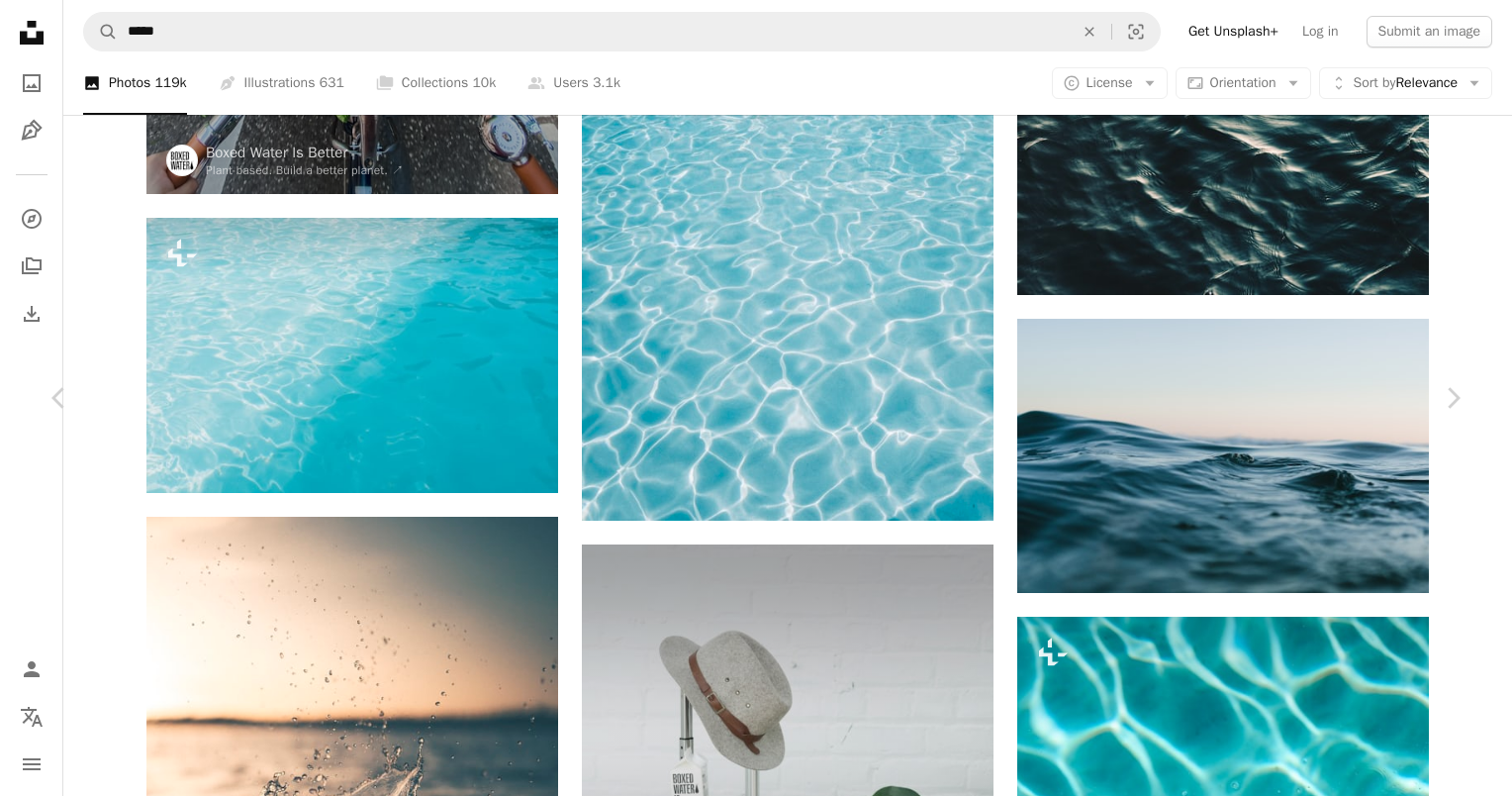 click on "More Actions" at bounding box center (1338, 3642) 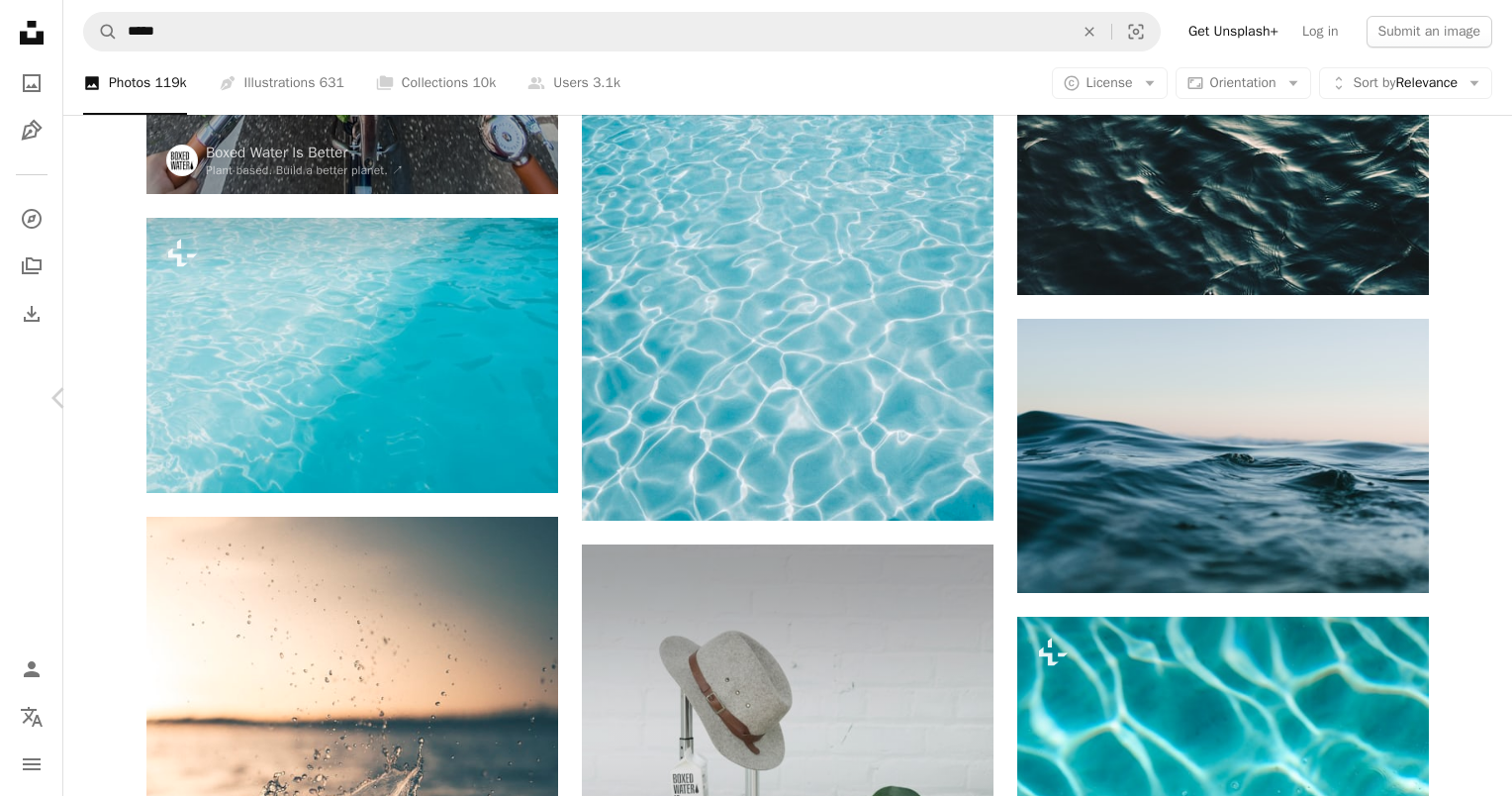 click on "Chevron right" at bounding box center [1453, 398] 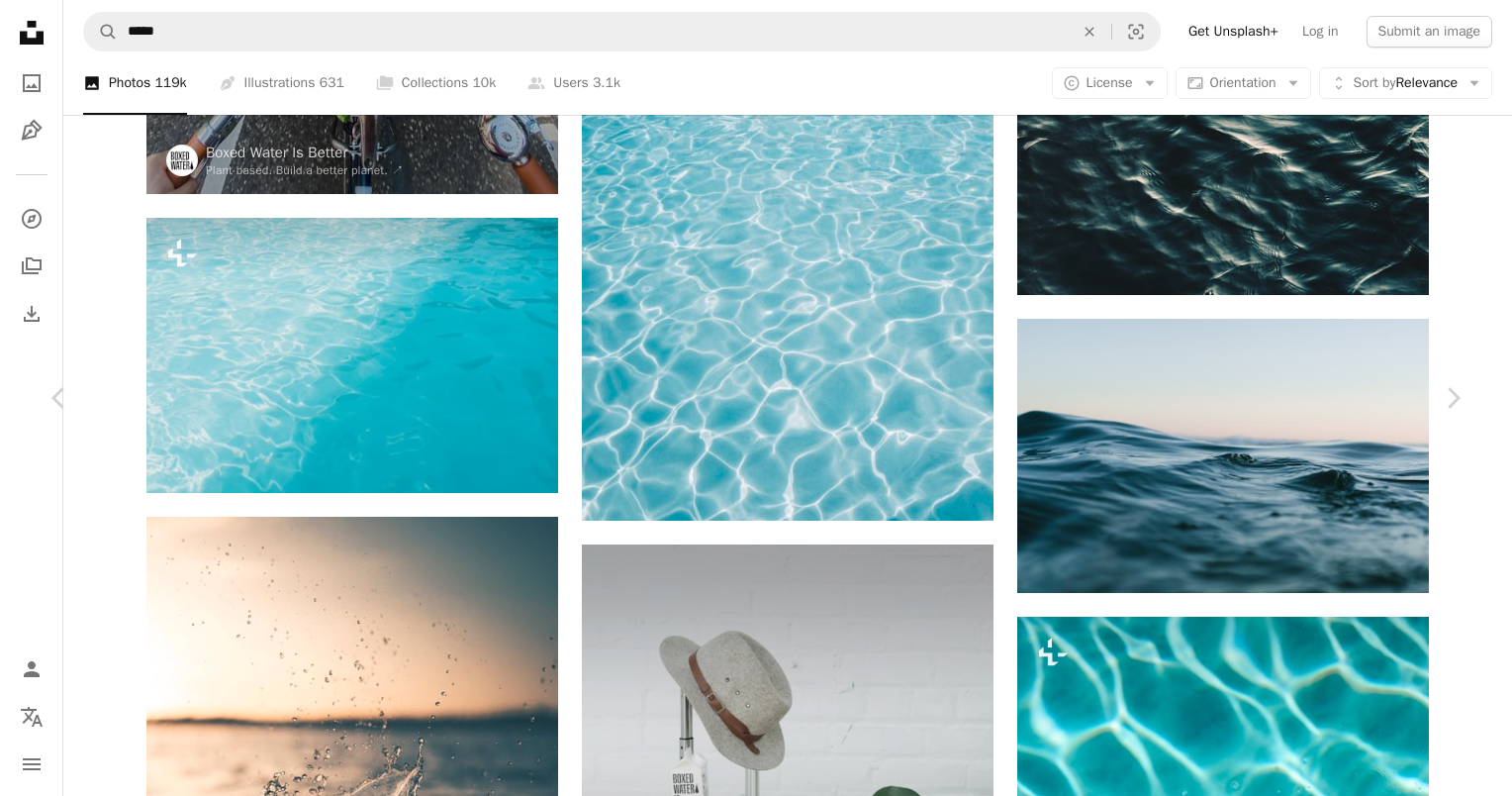 scroll, scrollTop: 0, scrollLeft: 0, axis: both 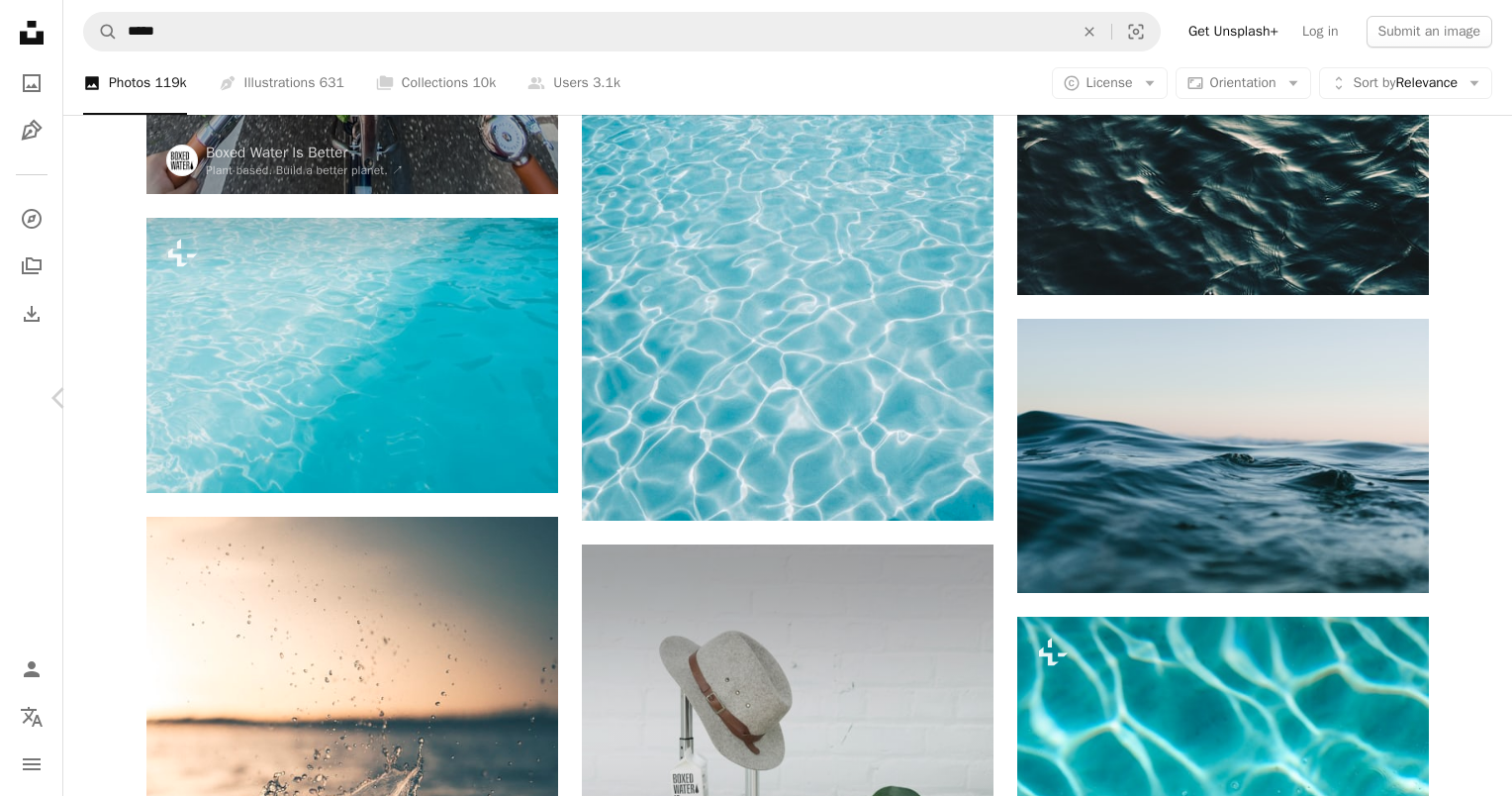 click on "Chevron right" at bounding box center [1453, 398] 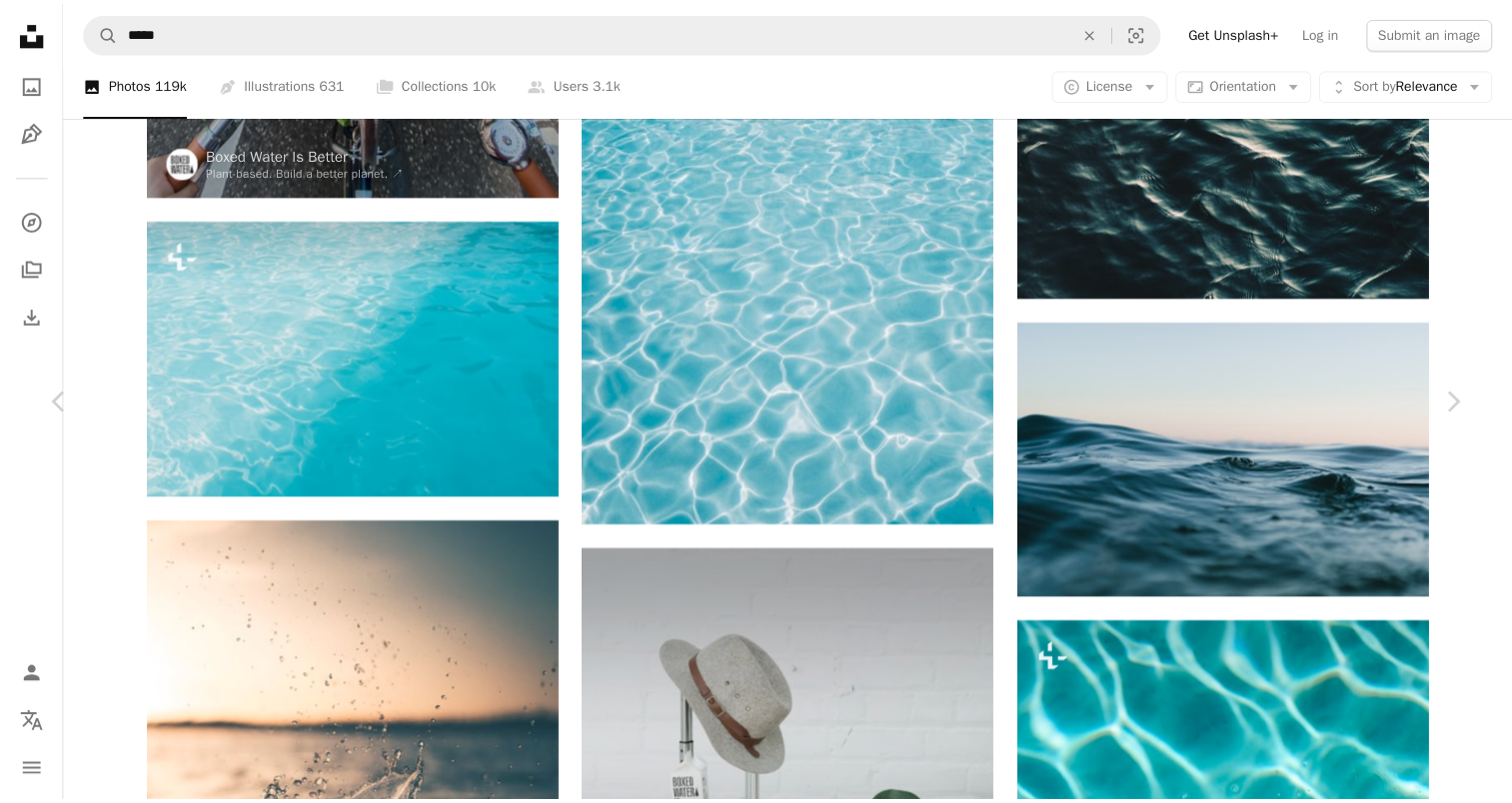 scroll, scrollTop: 0, scrollLeft: 0, axis: both 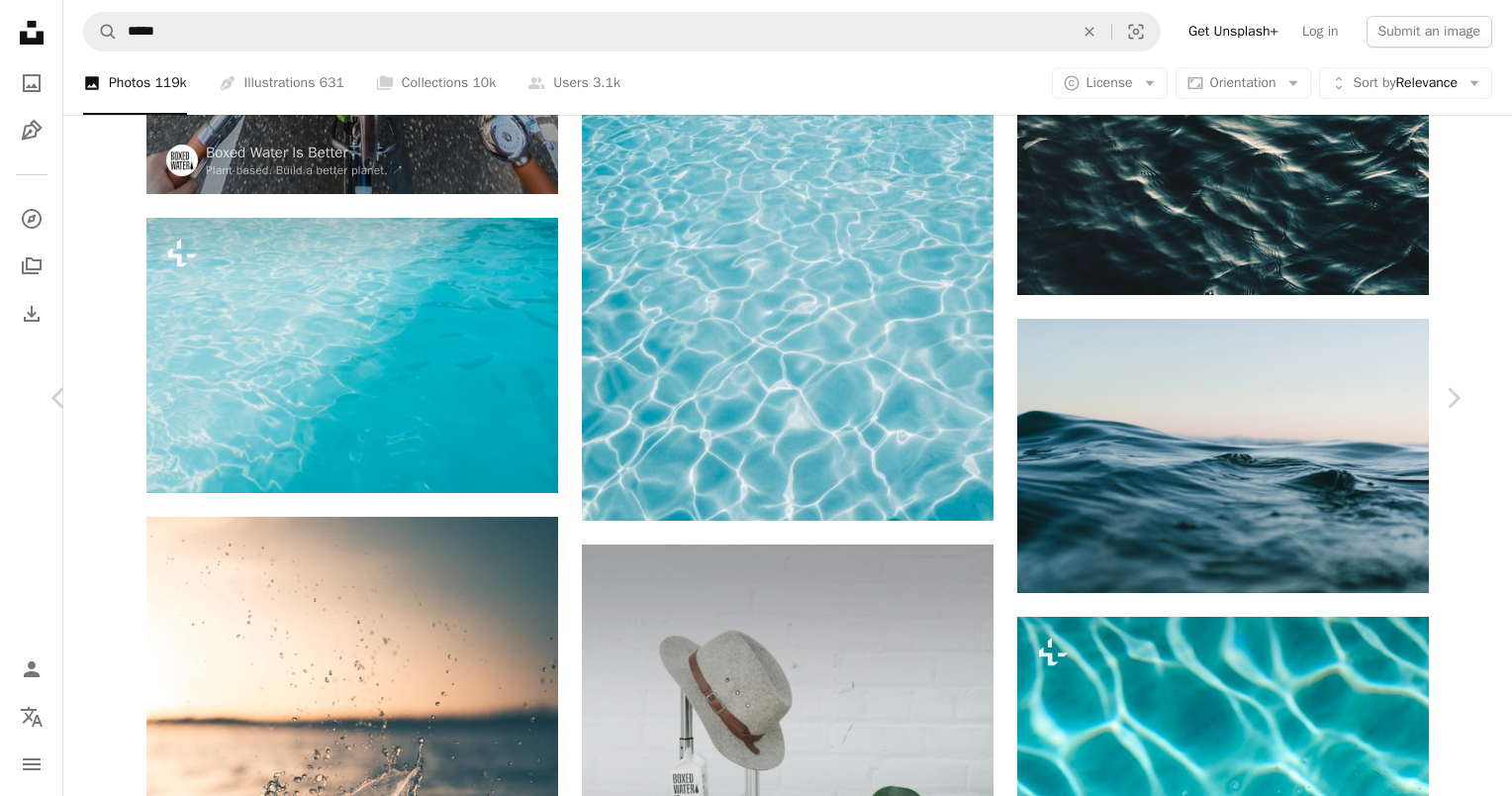 click on "An X shape Chevron left Chevron right [FIRST] [LAST] Available for hire A checkmark inside of a circle A heart A plus sign Download free Chevron down Zoom in Views 50,825,885 Downloads 637,012 Featured in Photos , Nature , Spirituality A forward-right arrow Share Info icon Info More Actions I’m always mesmerized by the dance between light and water. I took this photo while waiting poolside for the models to set up during a styled shoot in Maui. Calendar outlined Published on [MONTH] [DAY], [YEAR] Safety Free to use under the Unsplash License texture sea blue summer pattern sand ocean wallpaper pool hawaii swimming pool reflection design wallpaper spirituality art background water background water wallpaper ripple ocean background summer vibes summer day Creative Commons images Browse premium related images on iStock | Save 20% with code UNSPLASH20 View more on iStock ↗ Related images A heart A plus sign [FIRST] [LAST] Available for hire A checkmark inside of a circle Arrow pointing down A heart A heart" at bounding box center (756, 3378) 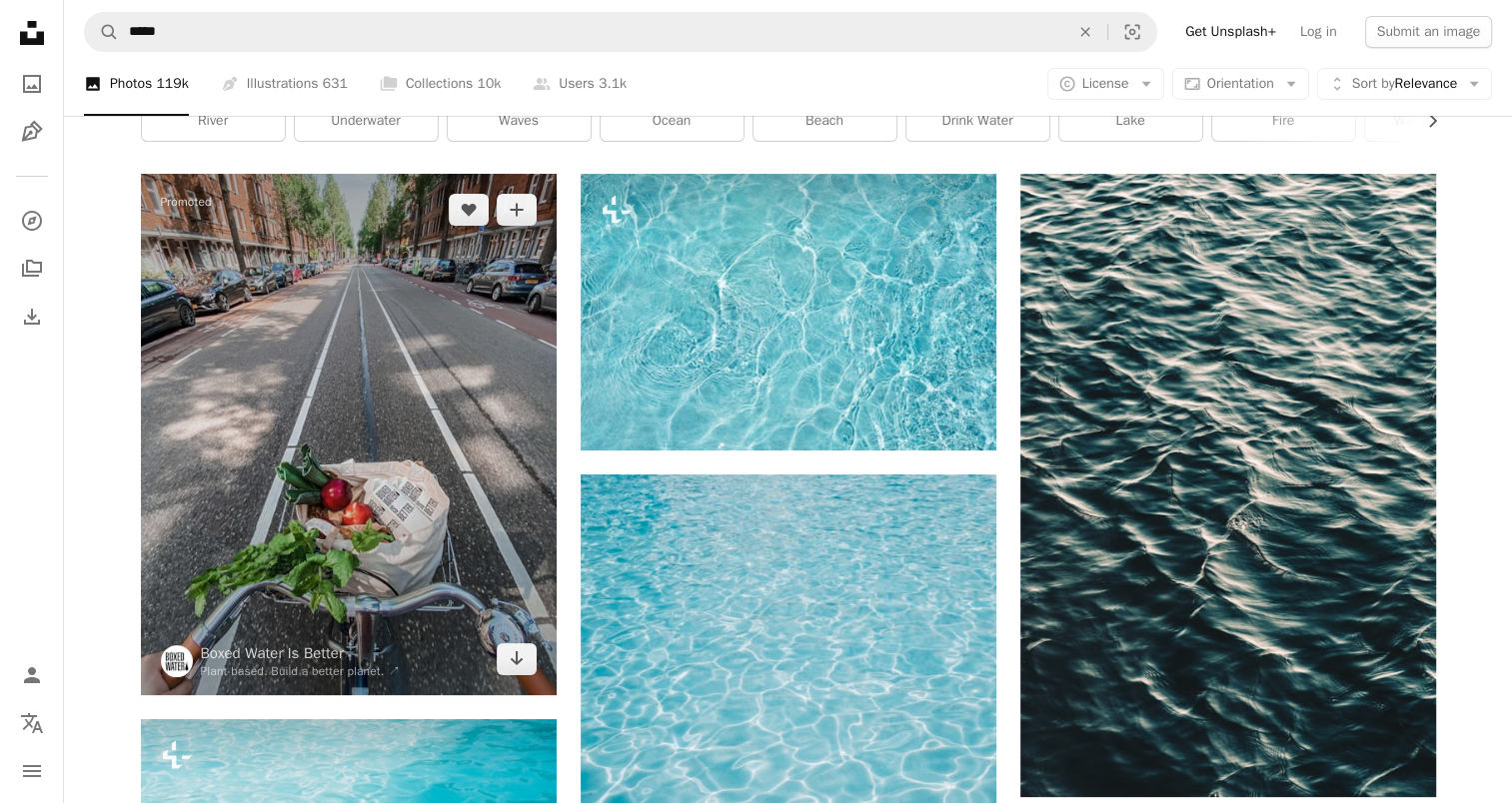 scroll, scrollTop: 0, scrollLeft: 0, axis: both 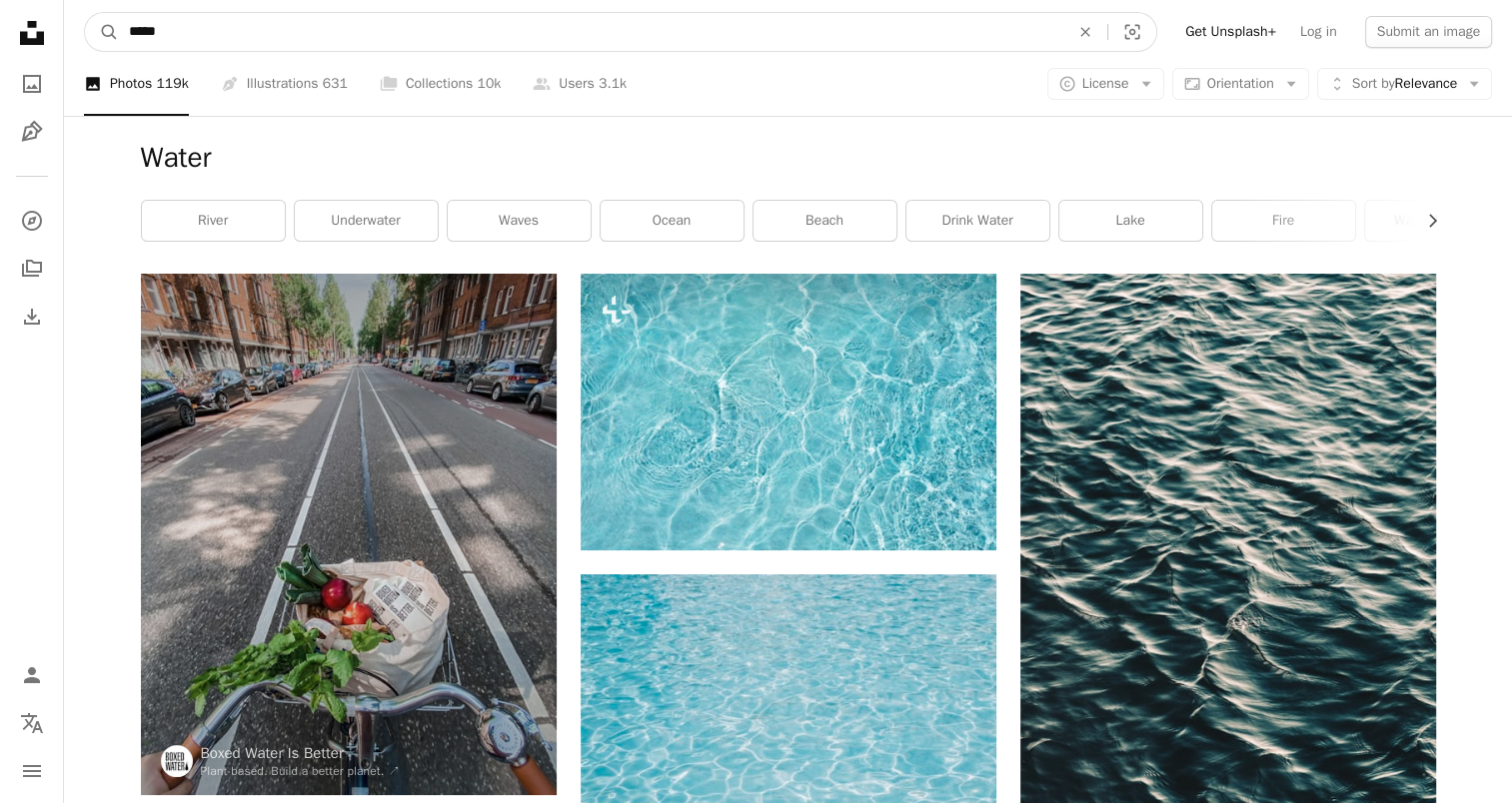 click on "*****" at bounding box center [591, 32] 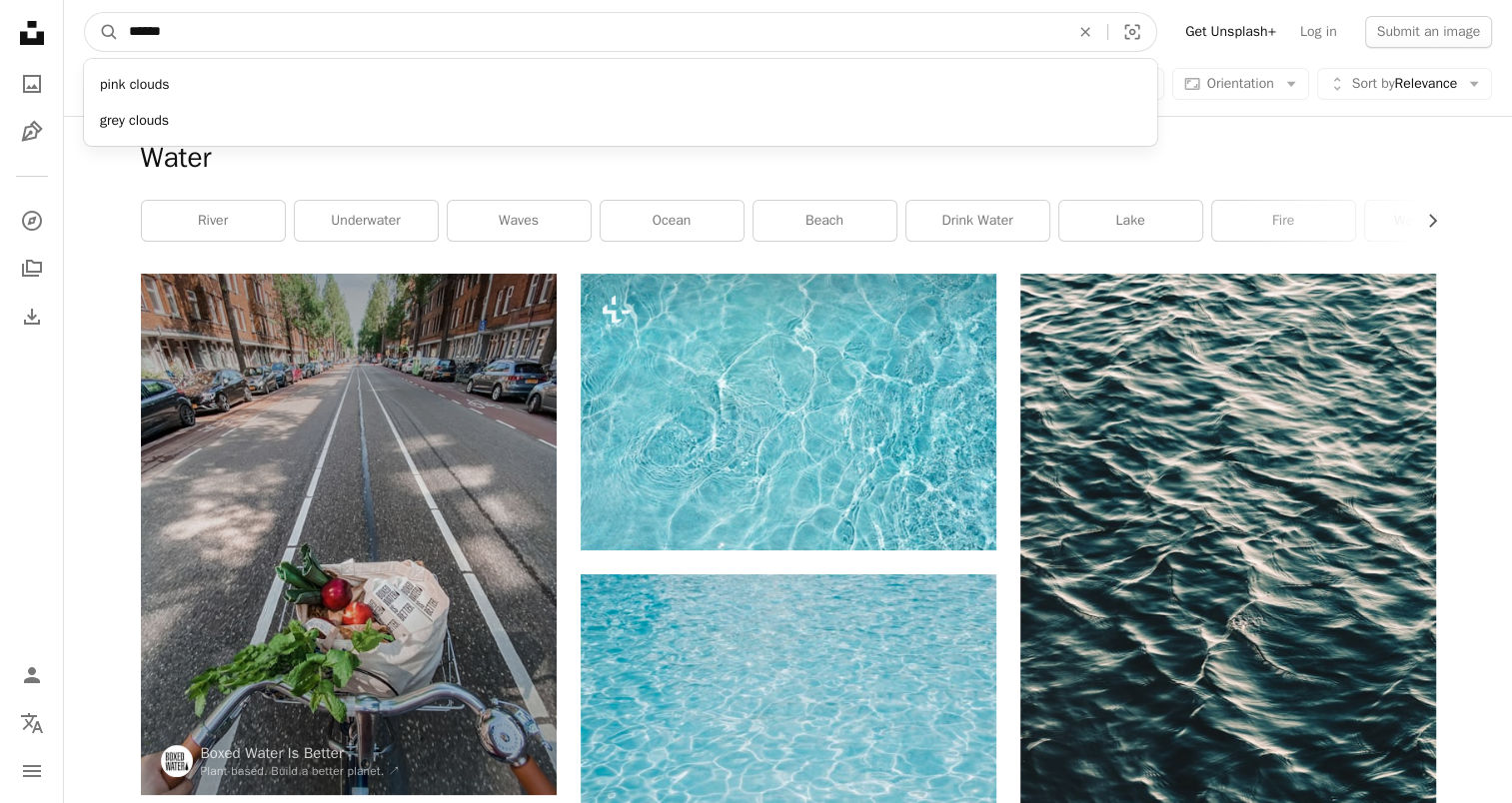 type on "******" 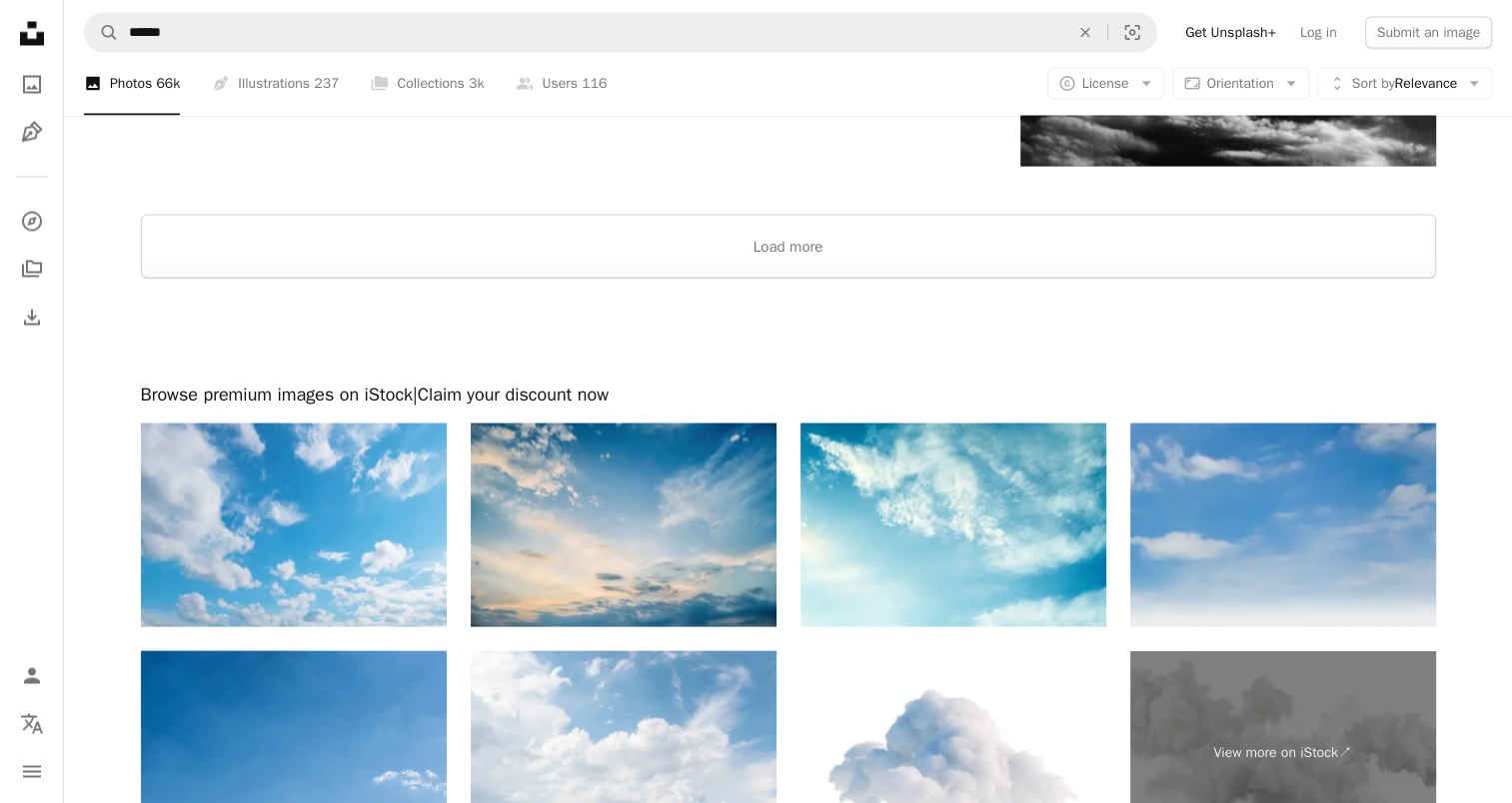 scroll, scrollTop: 3941, scrollLeft: 0, axis: vertical 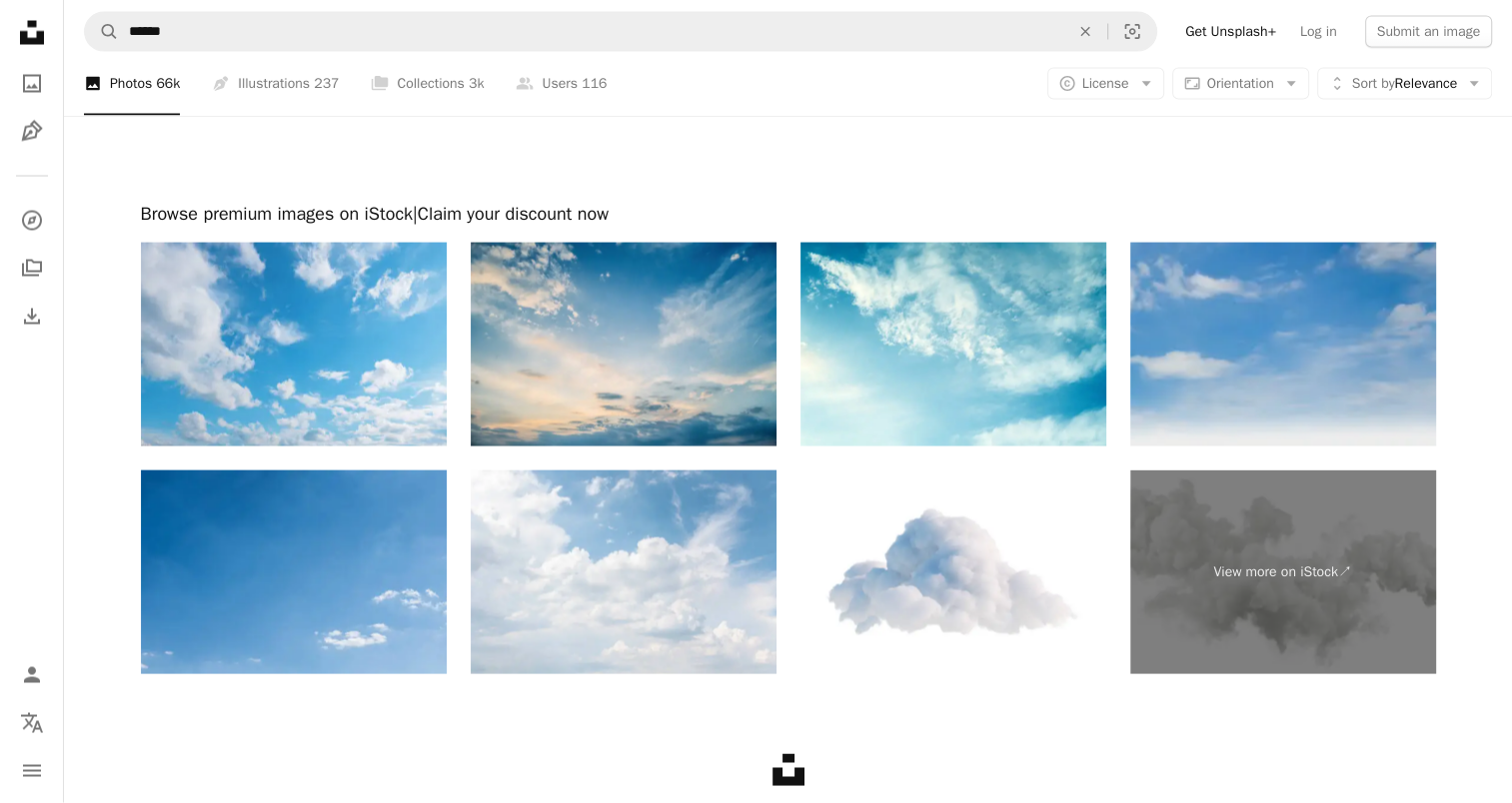click at bounding box center (1283, 345) 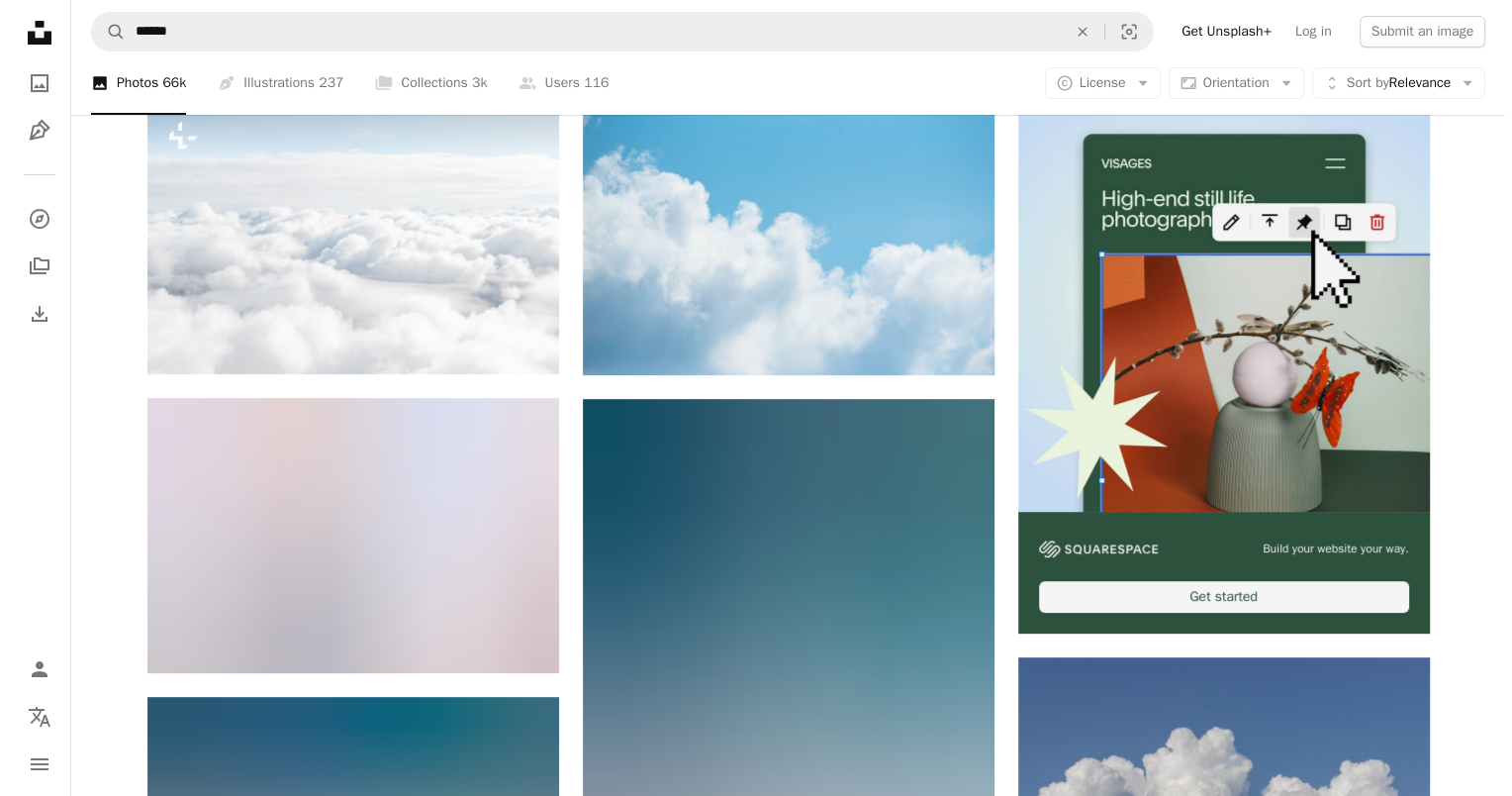 scroll, scrollTop: 594, scrollLeft: 0, axis: vertical 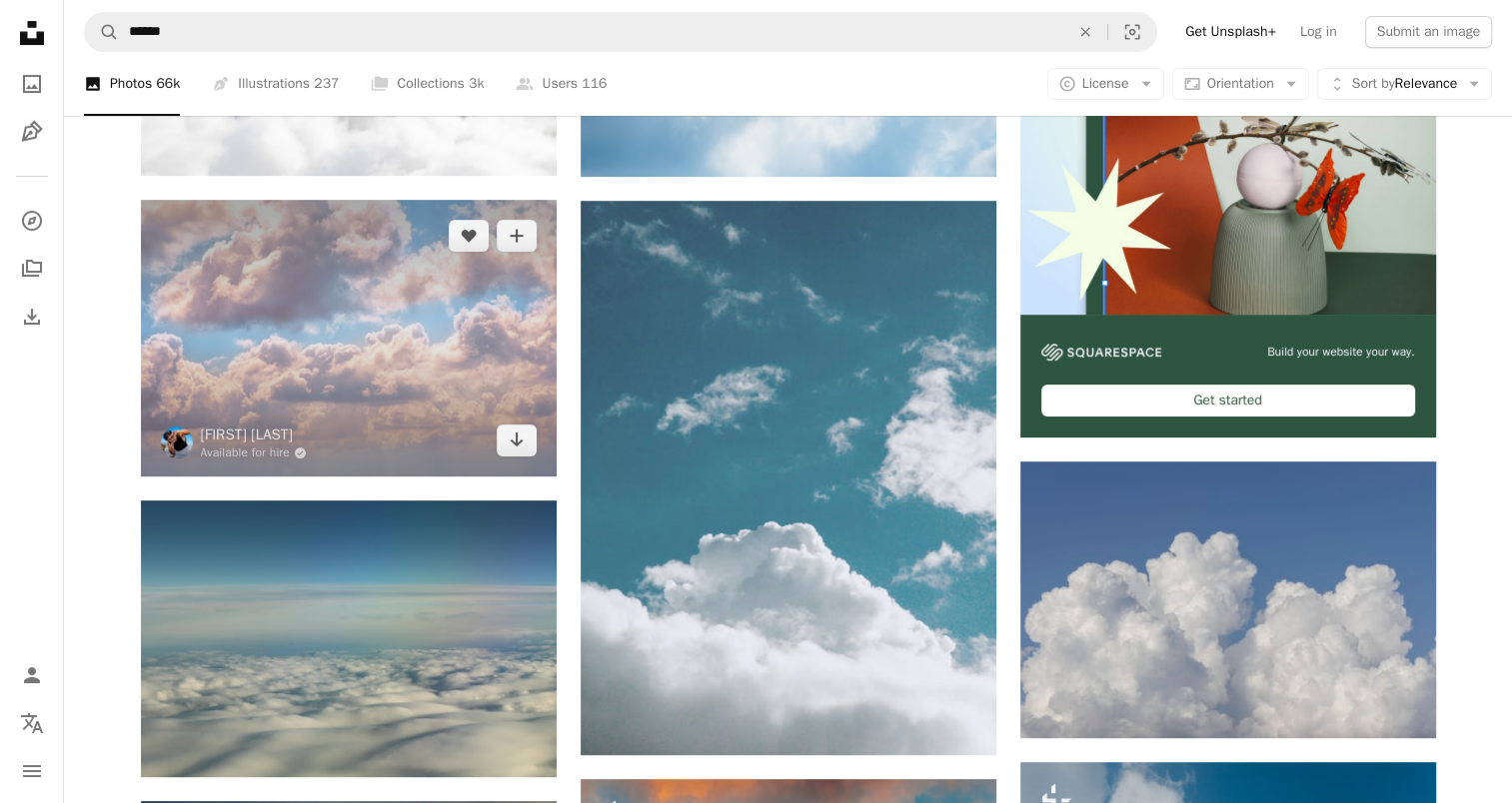 click at bounding box center [349, 338] 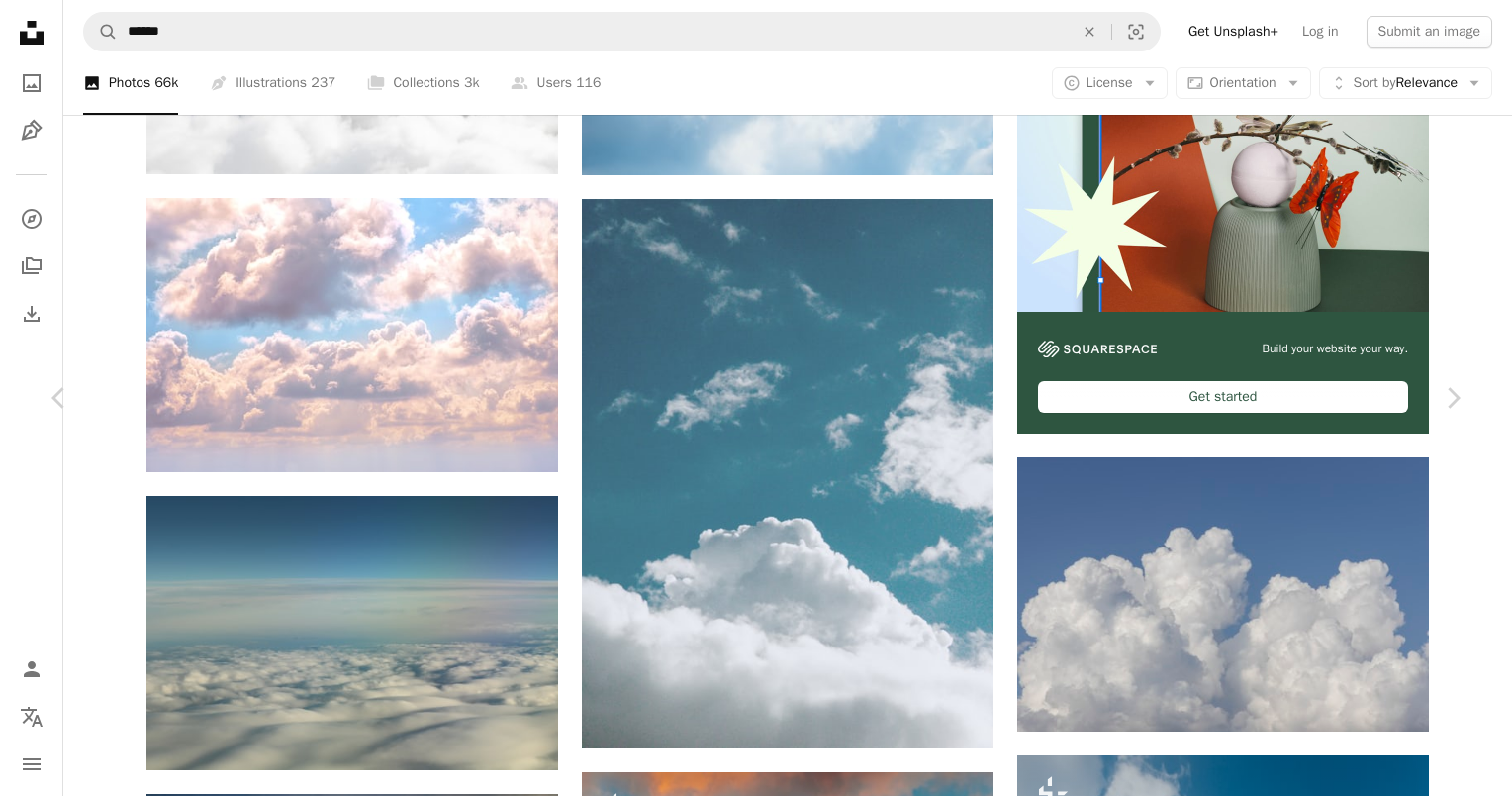 drag, startPoint x: 1259, startPoint y: 41, endPoint x: 1270, endPoint y: 515, distance: 474.12762 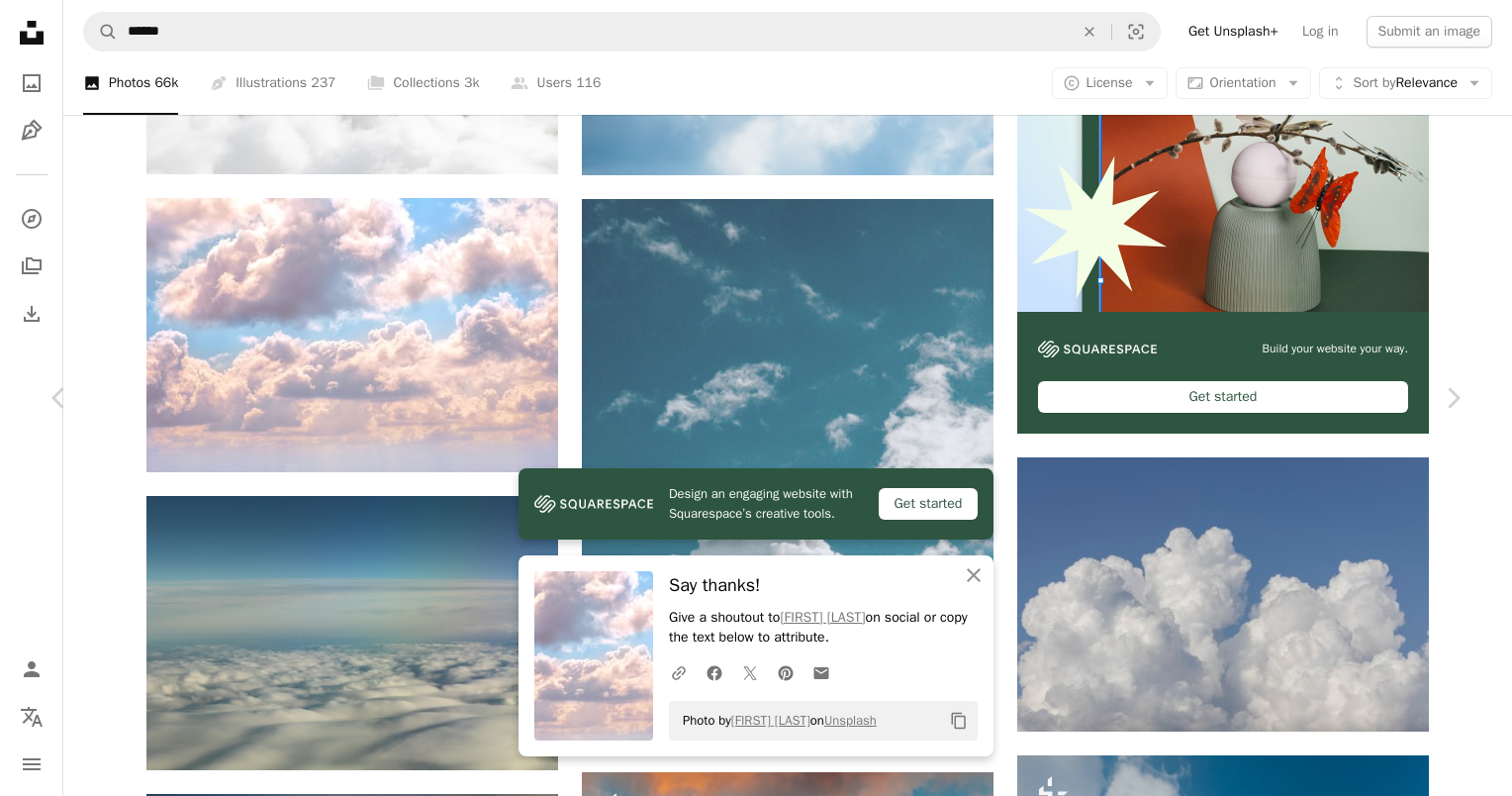 click on "Zoom in" at bounding box center [748, 4608] 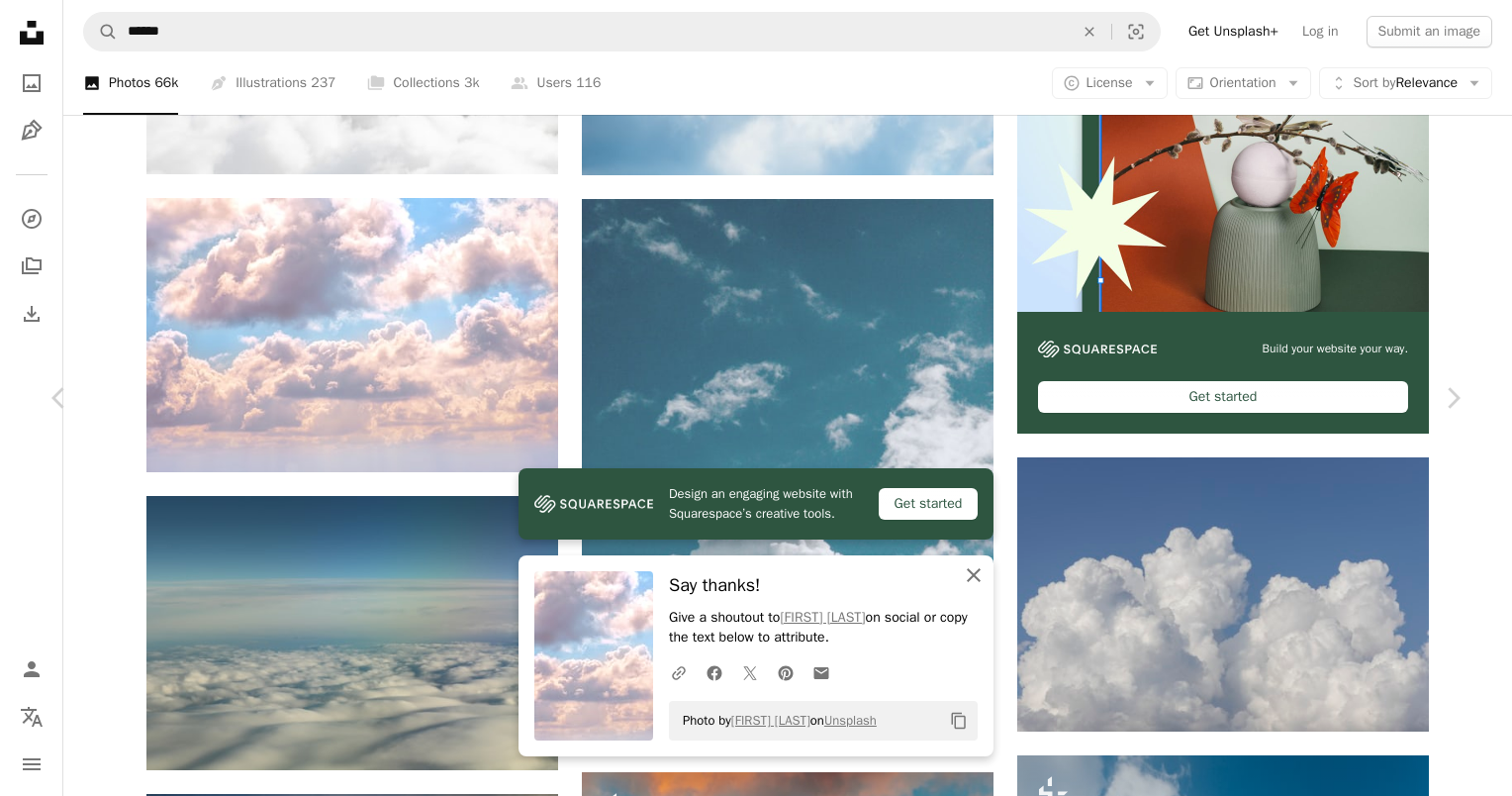 click on "An X shape" at bounding box center [974, 575] 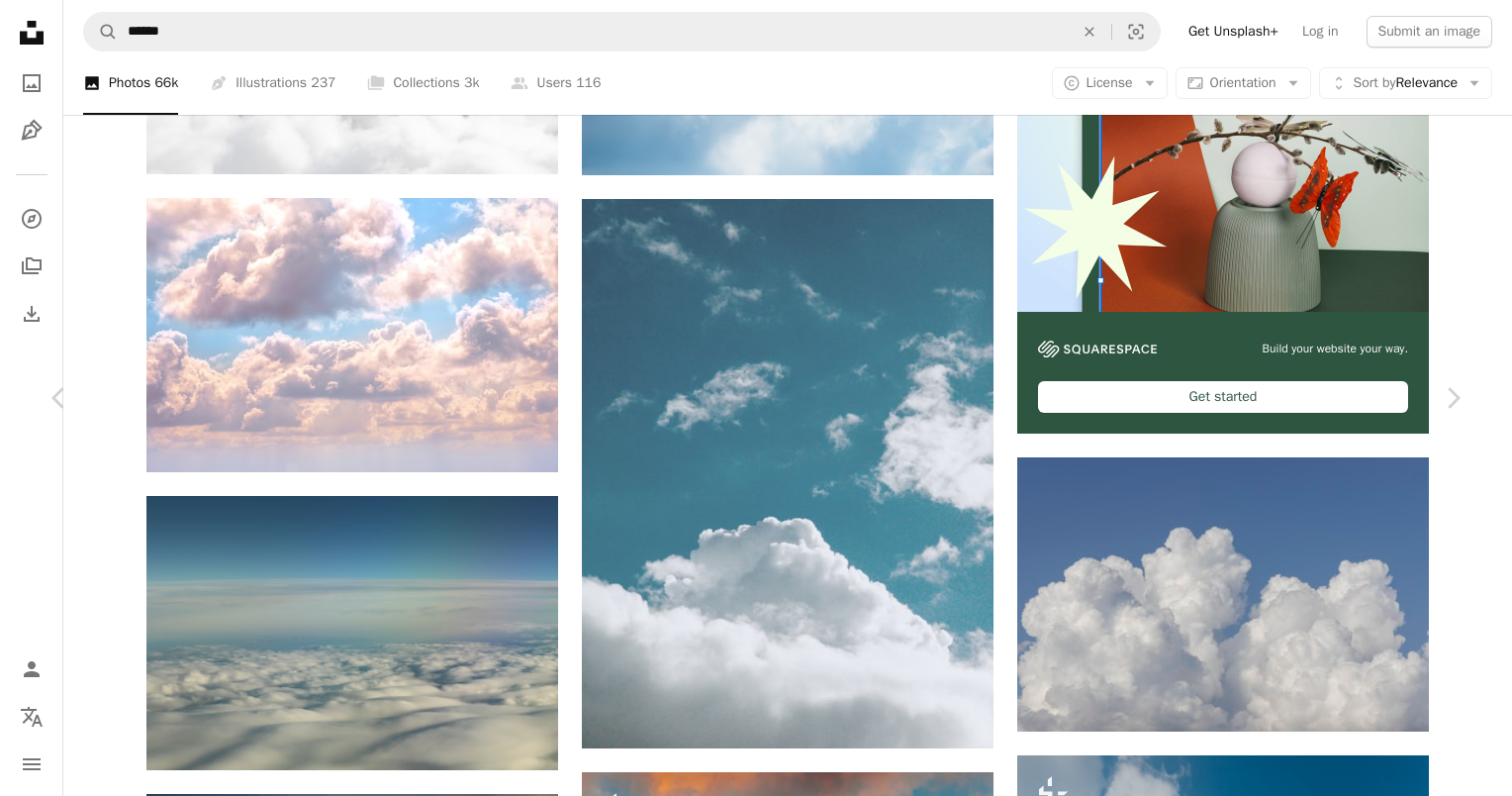 click on "Chevron down" at bounding box center [1342, 4256] 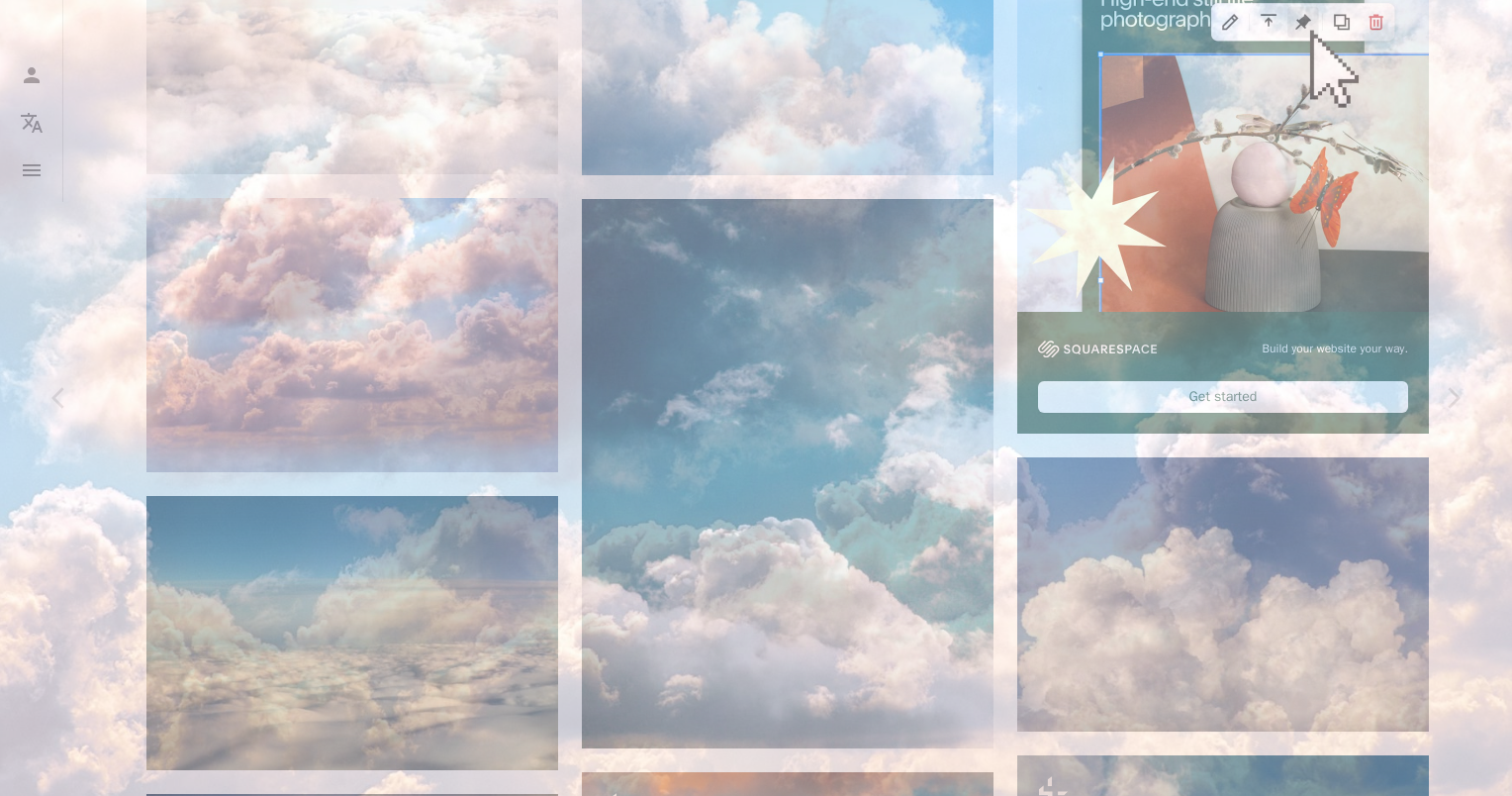 scroll, scrollTop: 97, scrollLeft: 0, axis: vertical 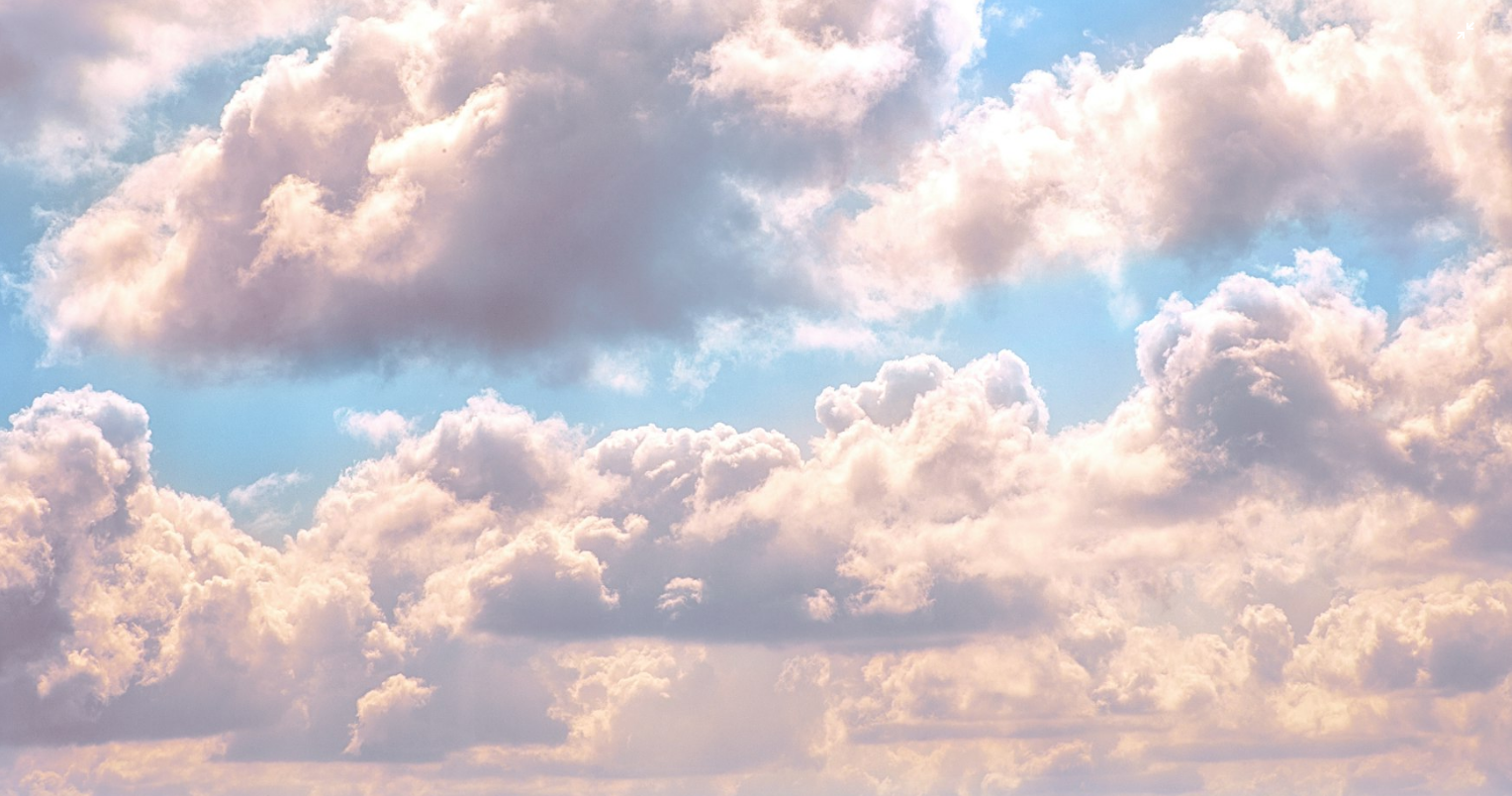 click at bounding box center (756, 407) 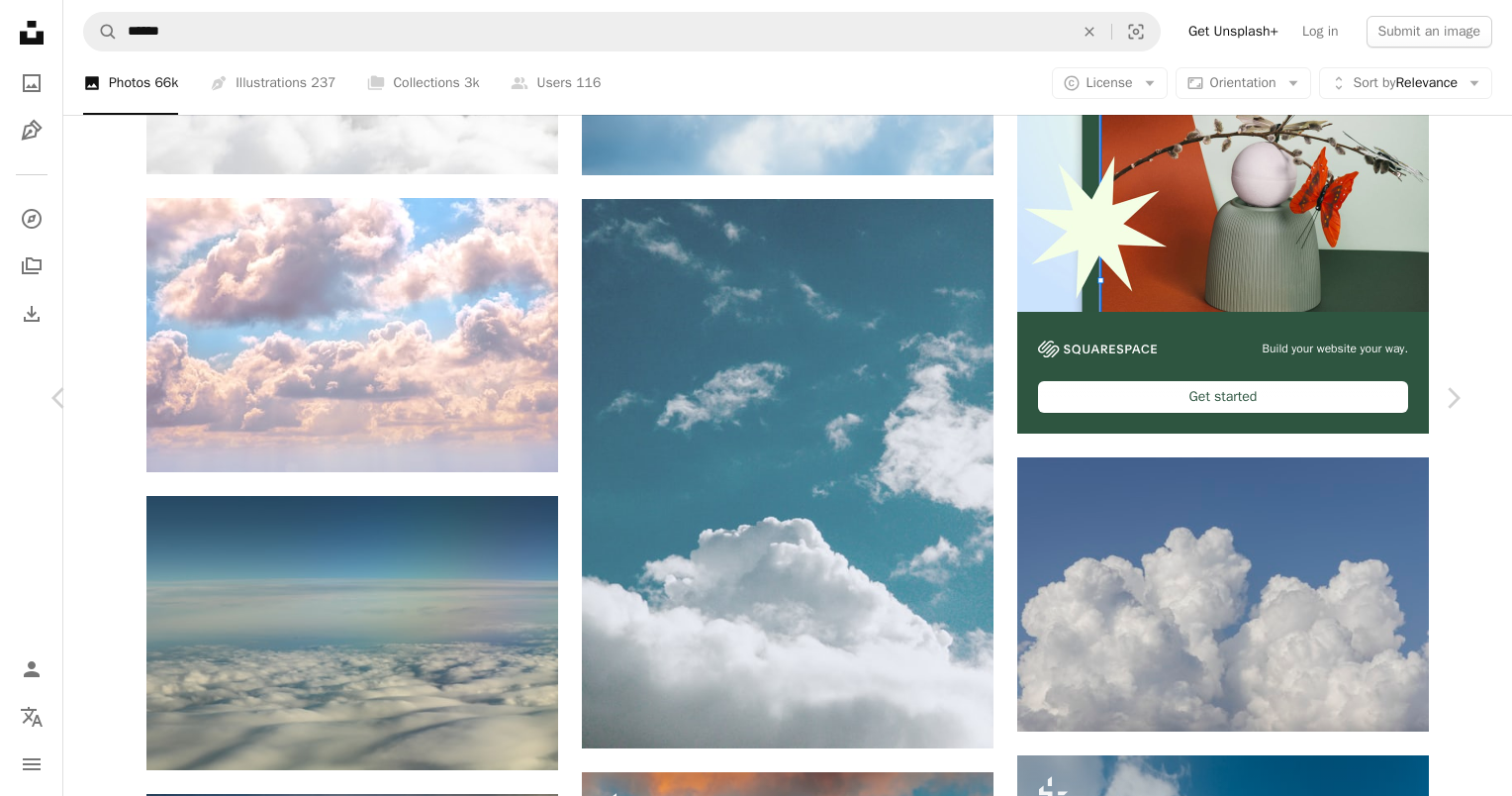 click at bounding box center [749, 4608] 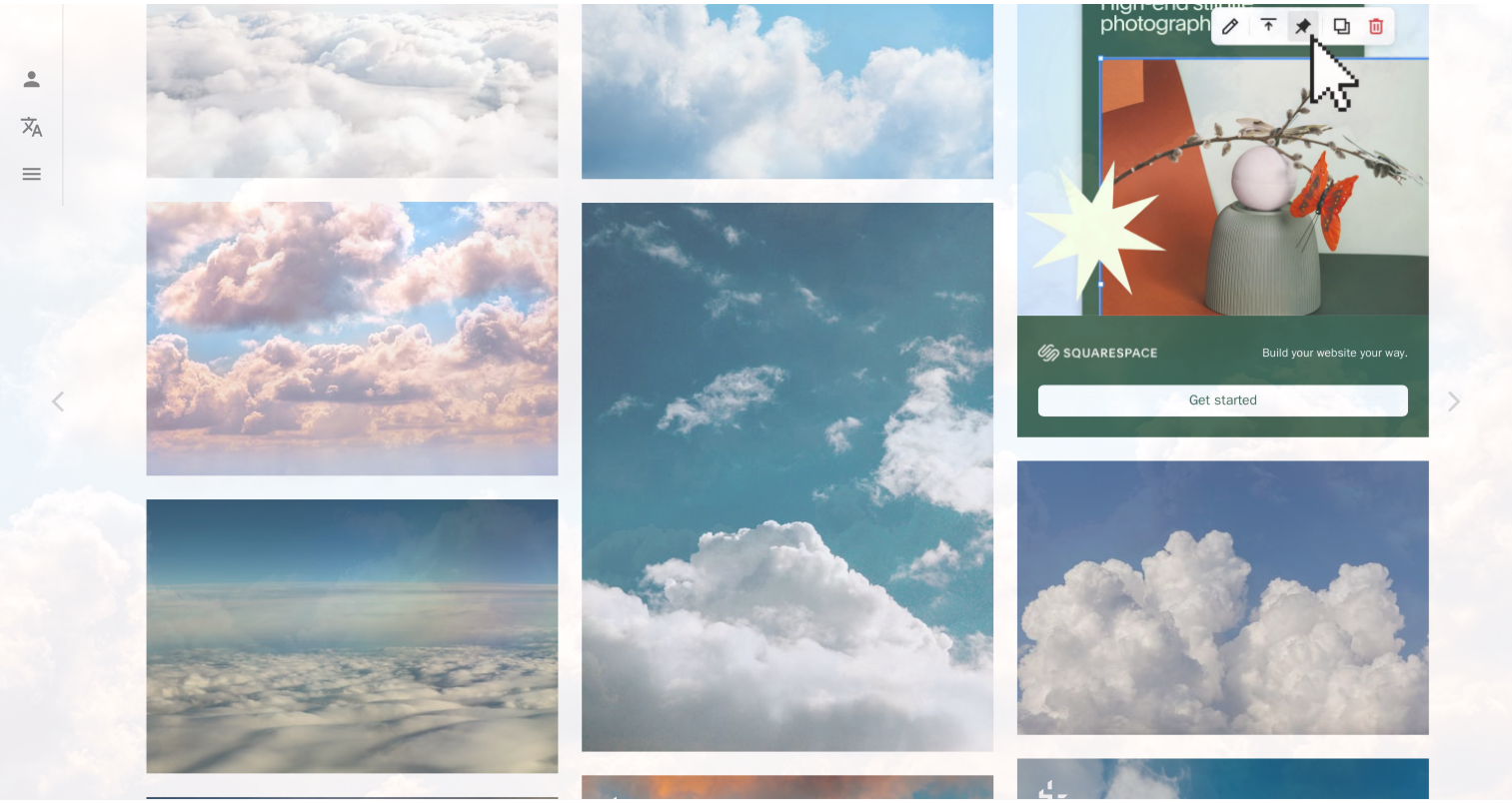scroll, scrollTop: 98, scrollLeft: 0, axis: vertical 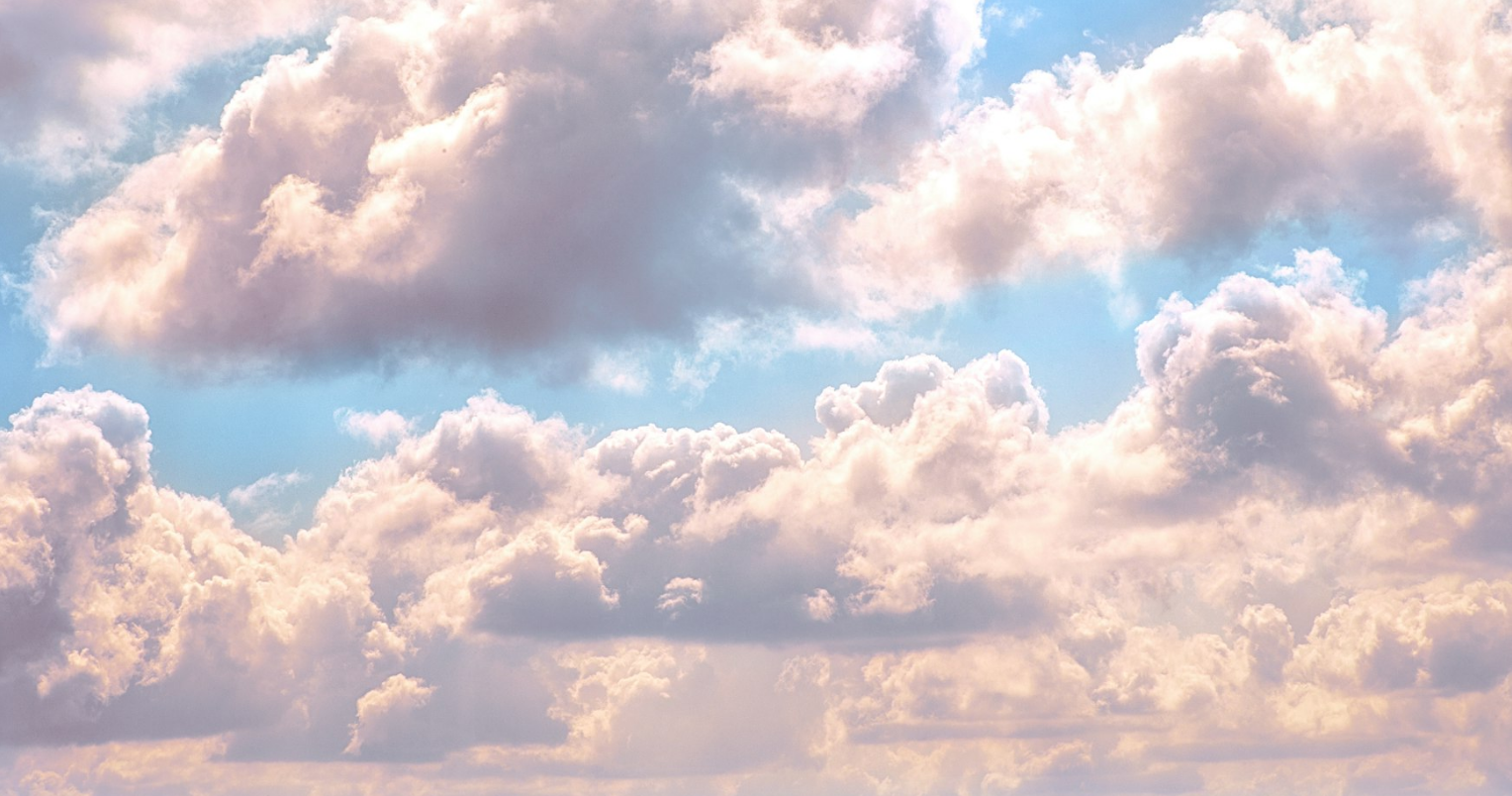 click at bounding box center (756, 407) 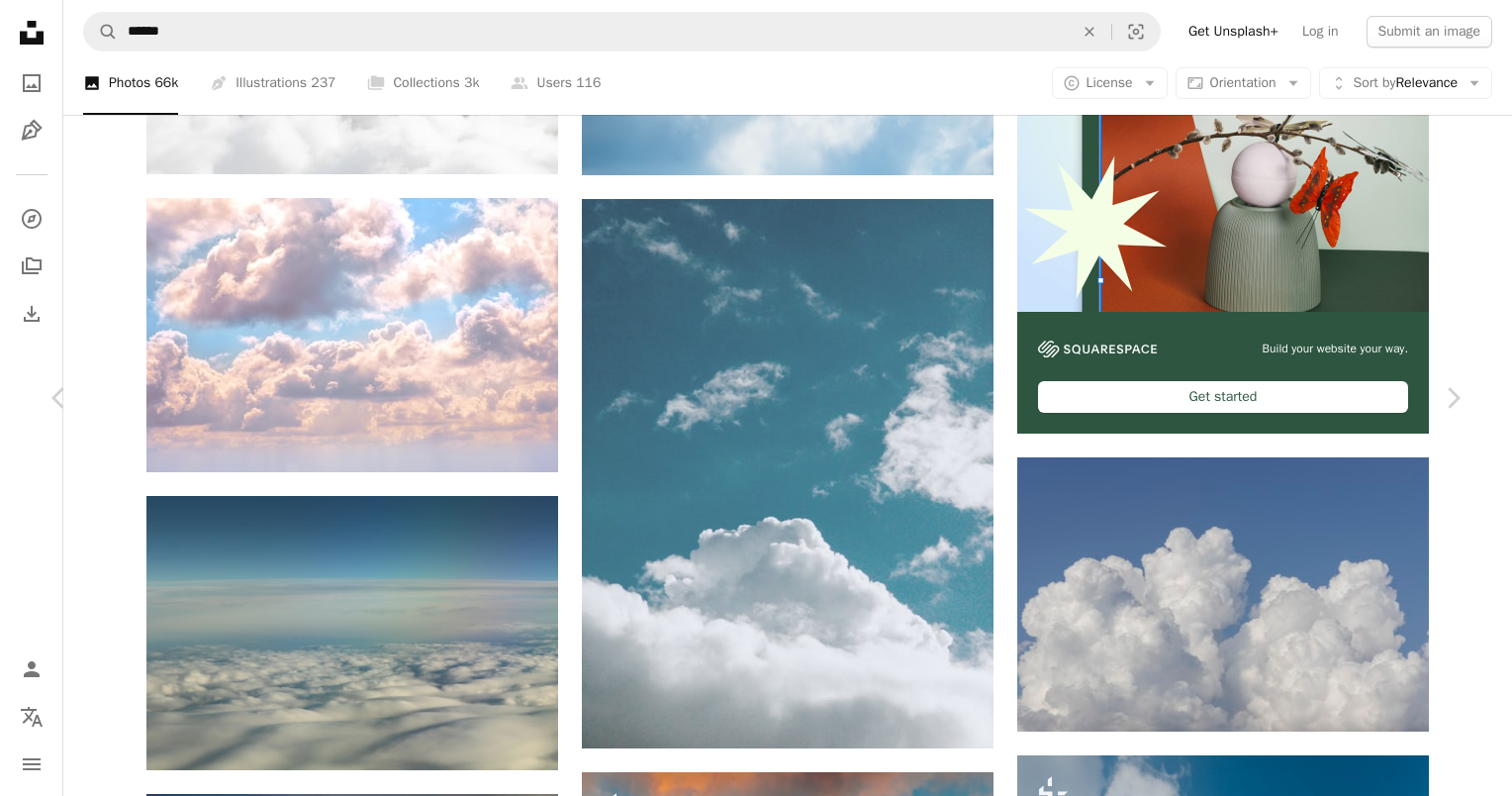 click on "Download free" at bounding box center [1270, 4256] 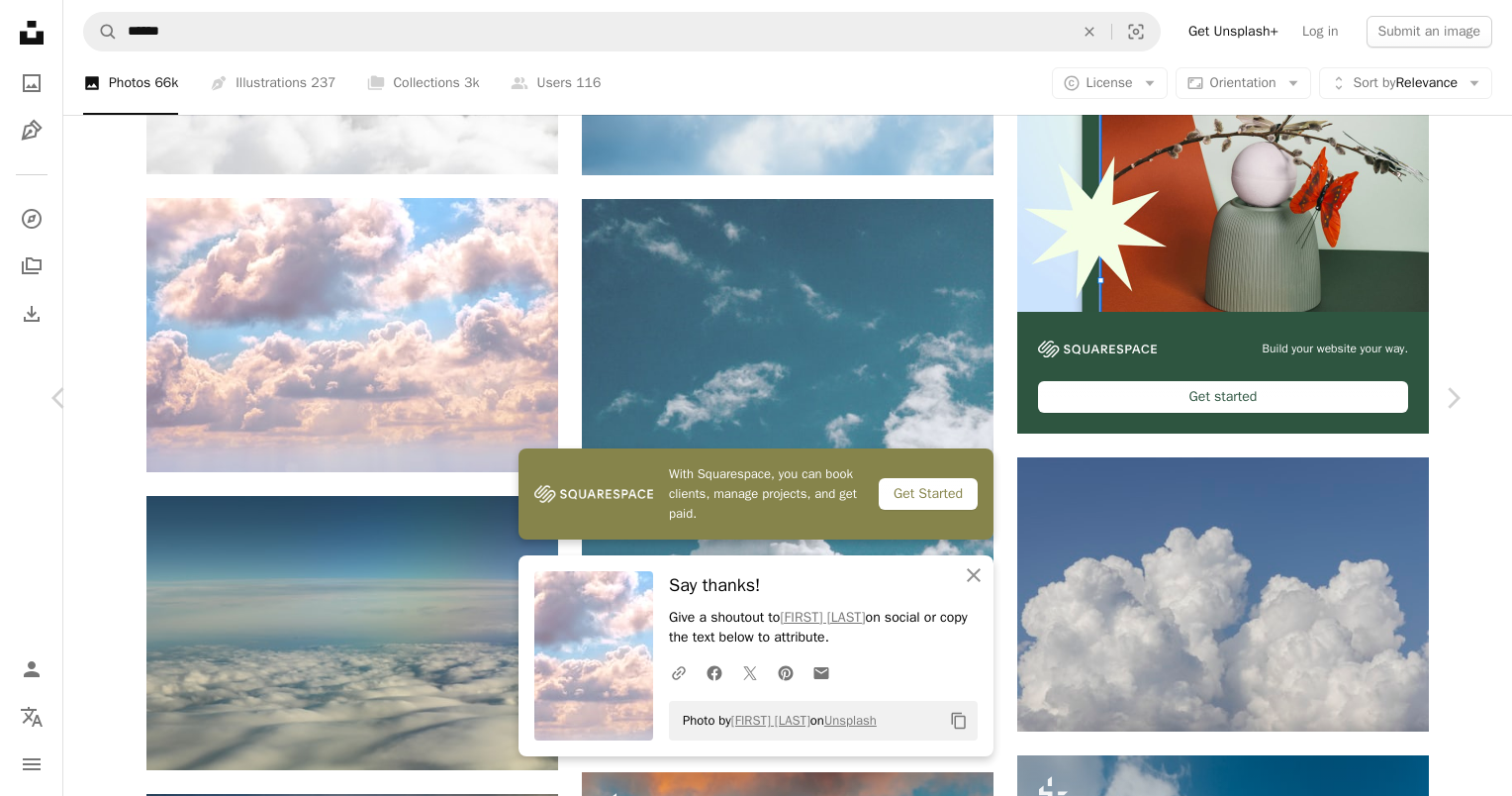 click on "Zoom in" at bounding box center [748, 4608] 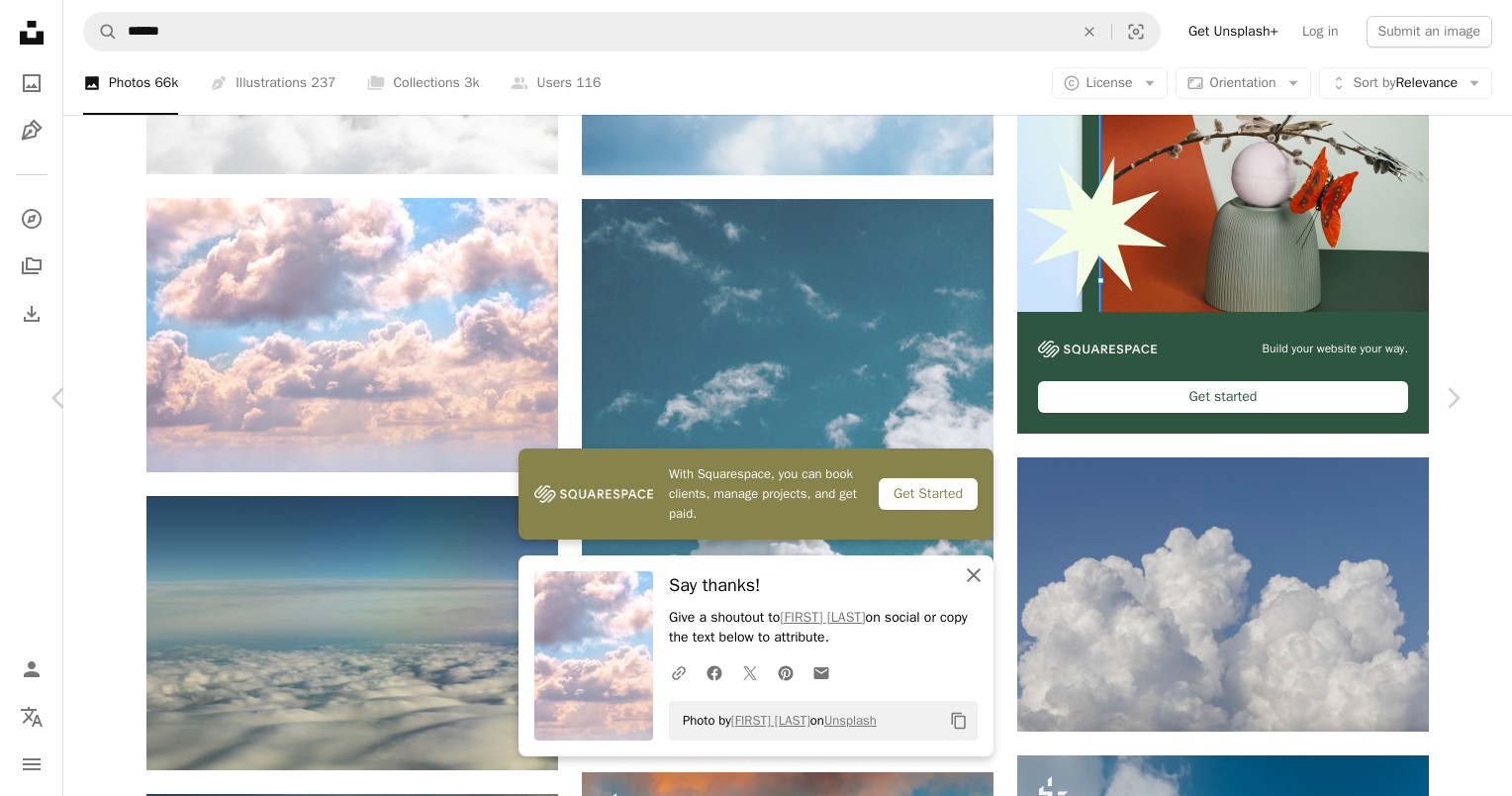 click on "An X shape" at bounding box center (974, 575) 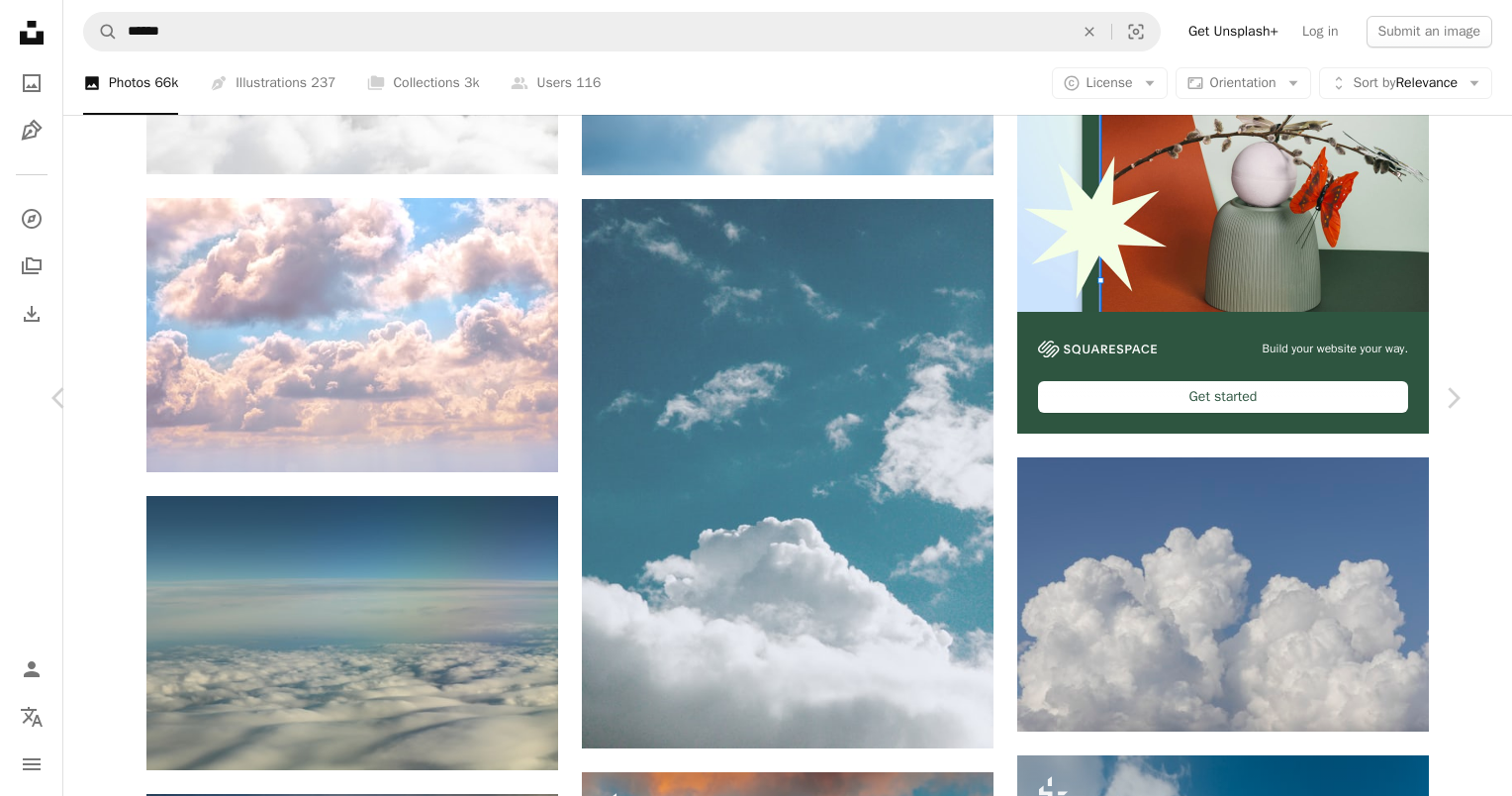 click on "An X shape Chevron left Chevron right [FIRST] [LAST] Available for hire A checkmark inside of a circle A heart A plus sign Download free Chevron down Zoom in Views 55,471,140 Downloads 1,049,779 A forward-right arrow Share Info icon Info More Actions If you like and utilize my work, please consider supporting me by donating via PayPal: paypal.me/billyhuy Calendar outlined Published on [MONTH] [DAY], [YEAR] Safety Free to use under the Unsplash License clouds earth cloud blue sky outdoors cloudy sky cloudy day skies overcast sky overcast puffy clouds clouds in the sky puffy wallpaper background texture art blue website Creative Commons images Browse premium related images on iStock | Save 20% with code UNSPLASH20 View more on iStock ↗ Related images A heart A plus sign [FIRST] [LAST] Arrow pointing down A heart A plus sign [FIRST] [LAST] Available for hire A checkmark inside of a circle Arrow pointing down A heart A plus sign [FIRST] [LAST] Arrow pointing down Plus sign for Unsplash+ A heart A plus sign [FIRST] [LAST] For A lock" at bounding box center (756, 4608) 